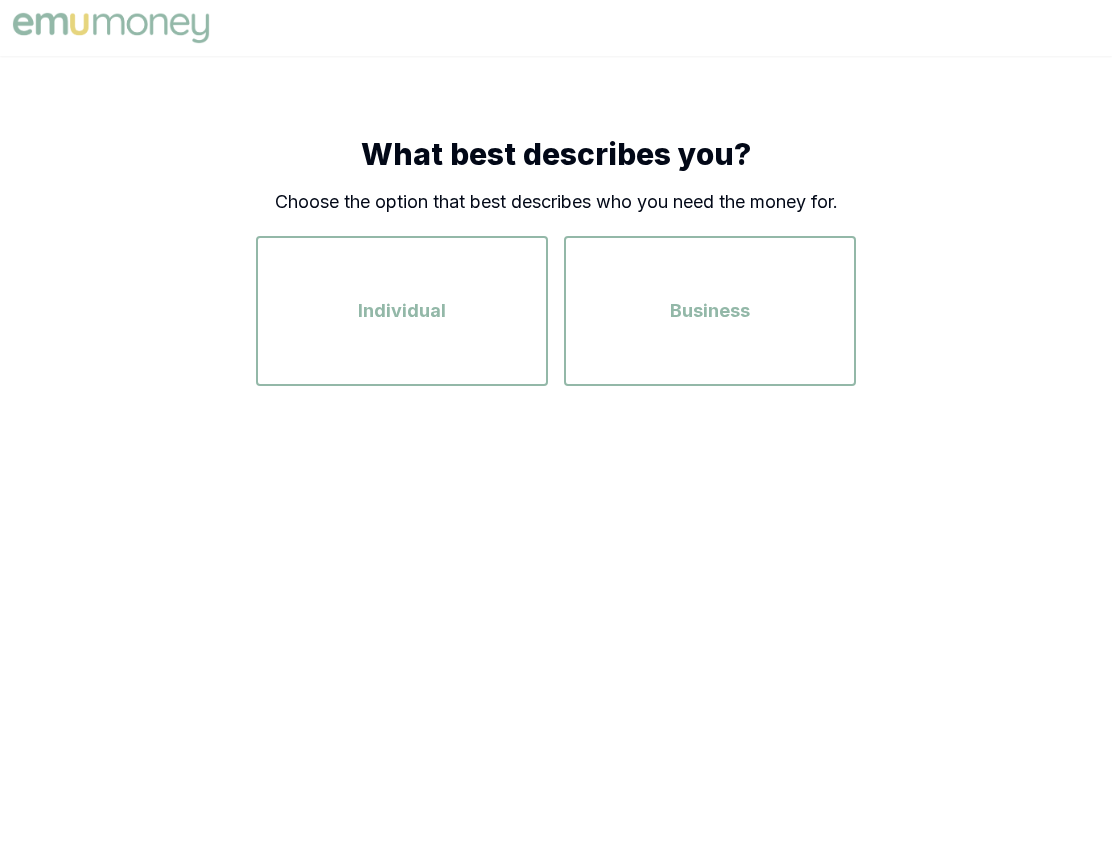 scroll, scrollTop: 0, scrollLeft: 0, axis: both 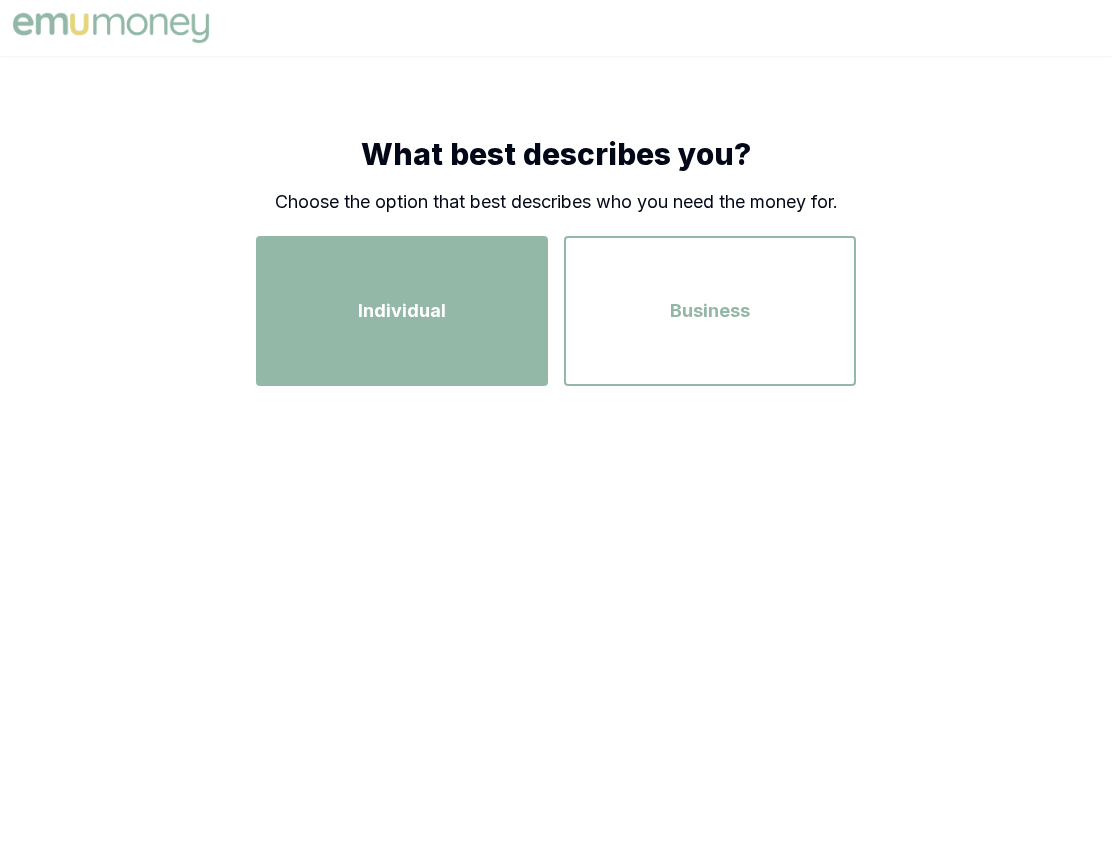 click on "Individual" at bounding box center [402, 311] 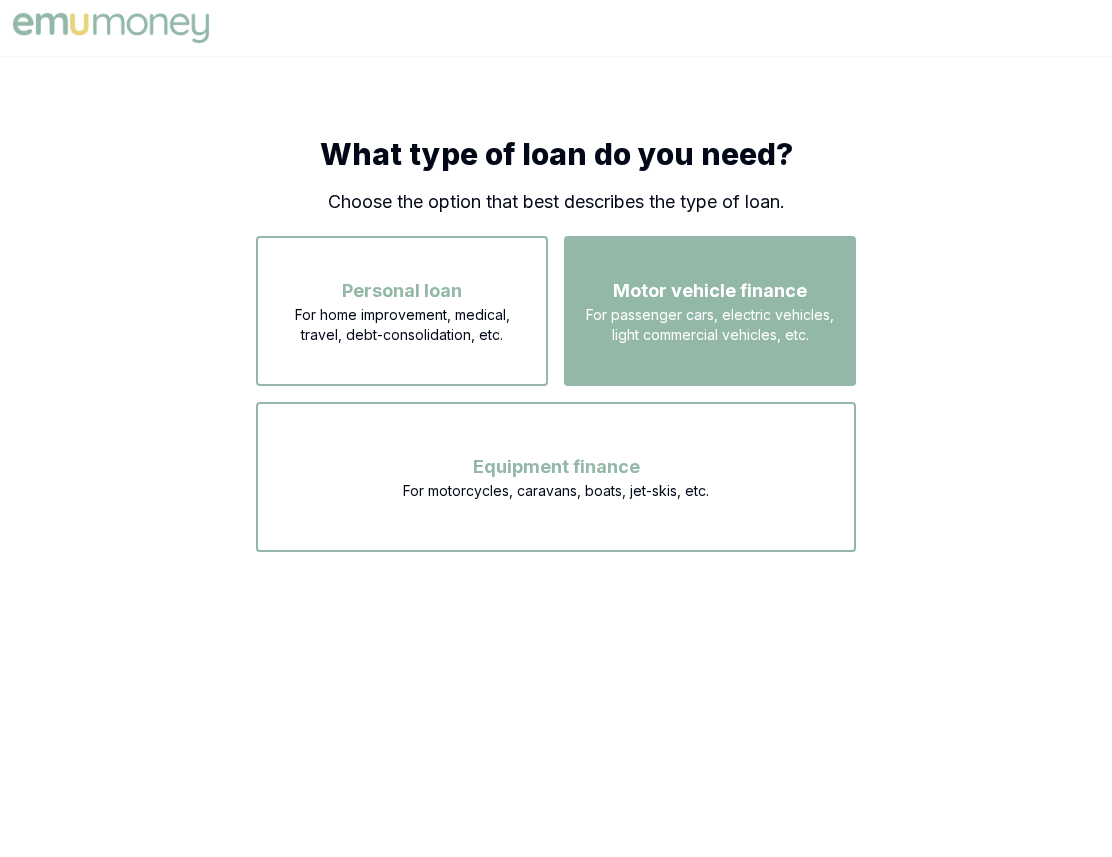 click on "For passenger cars, electric vehicles, light commercial vehicles, etc." at bounding box center [710, 325] 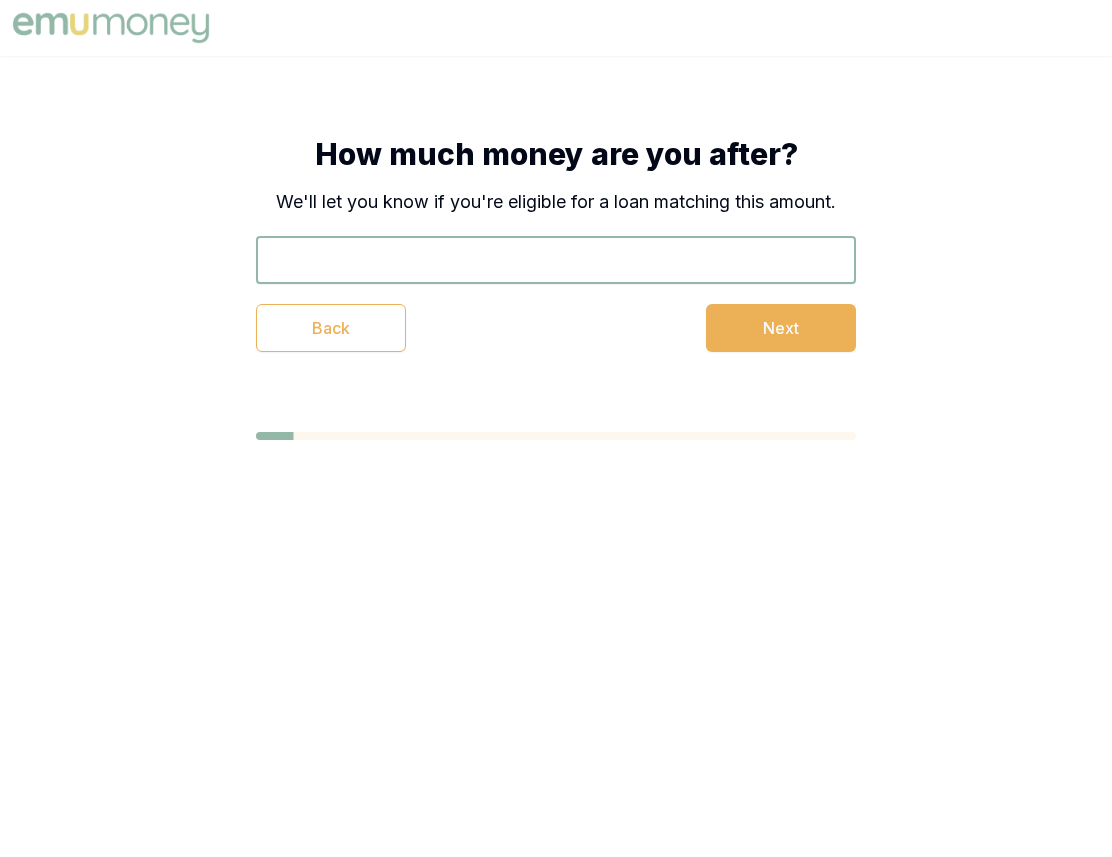 click at bounding box center (556, 260) 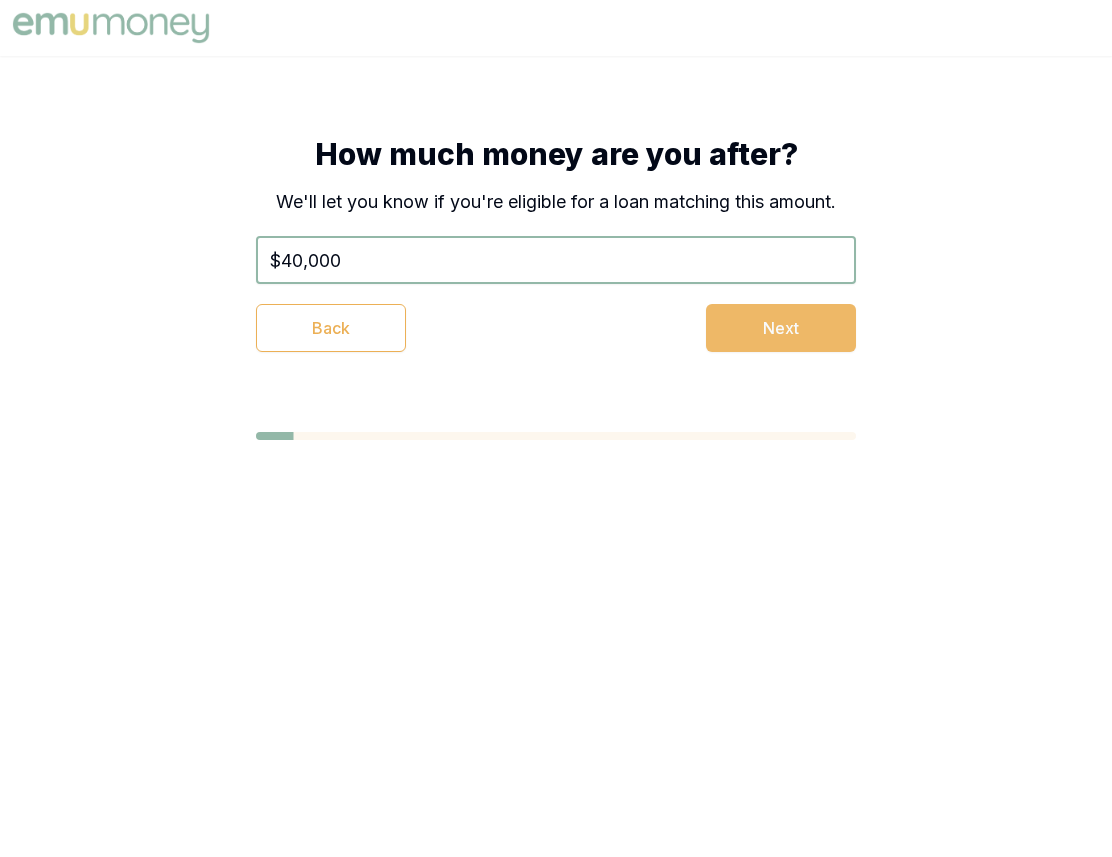 type on "$40,000" 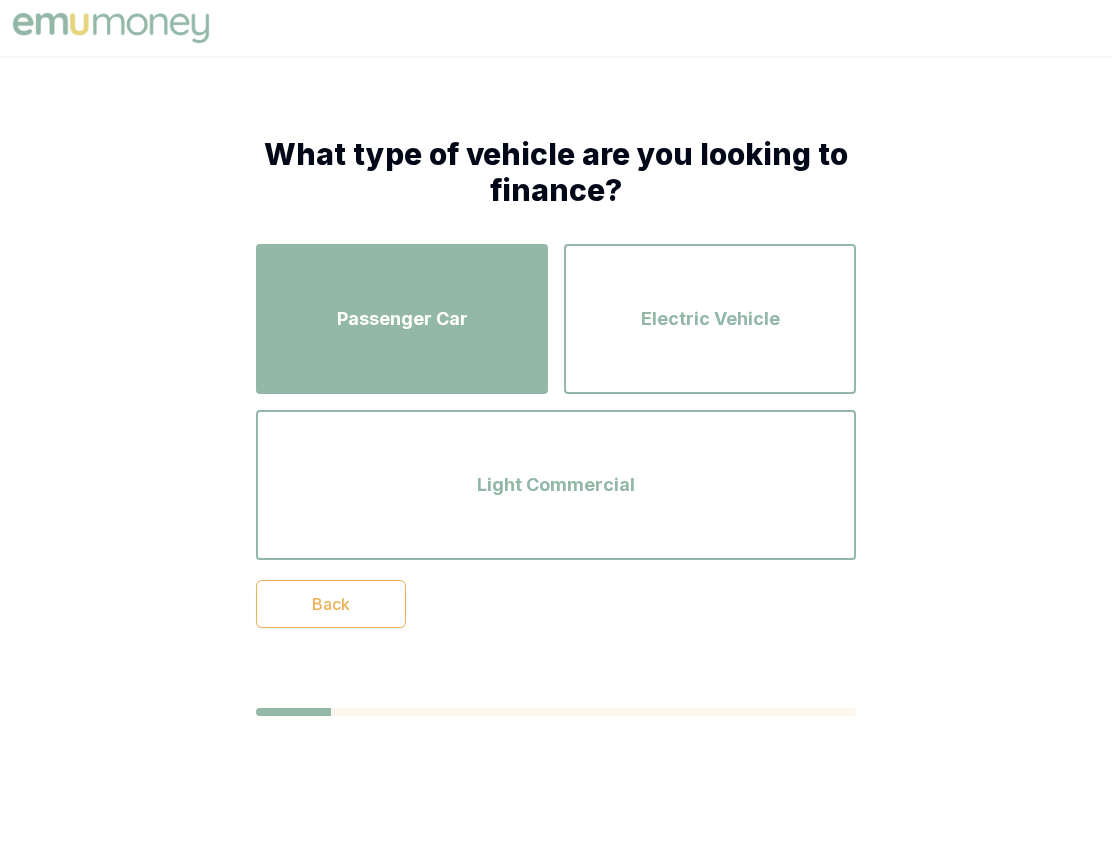 click on "Passenger Car" at bounding box center (402, 319) 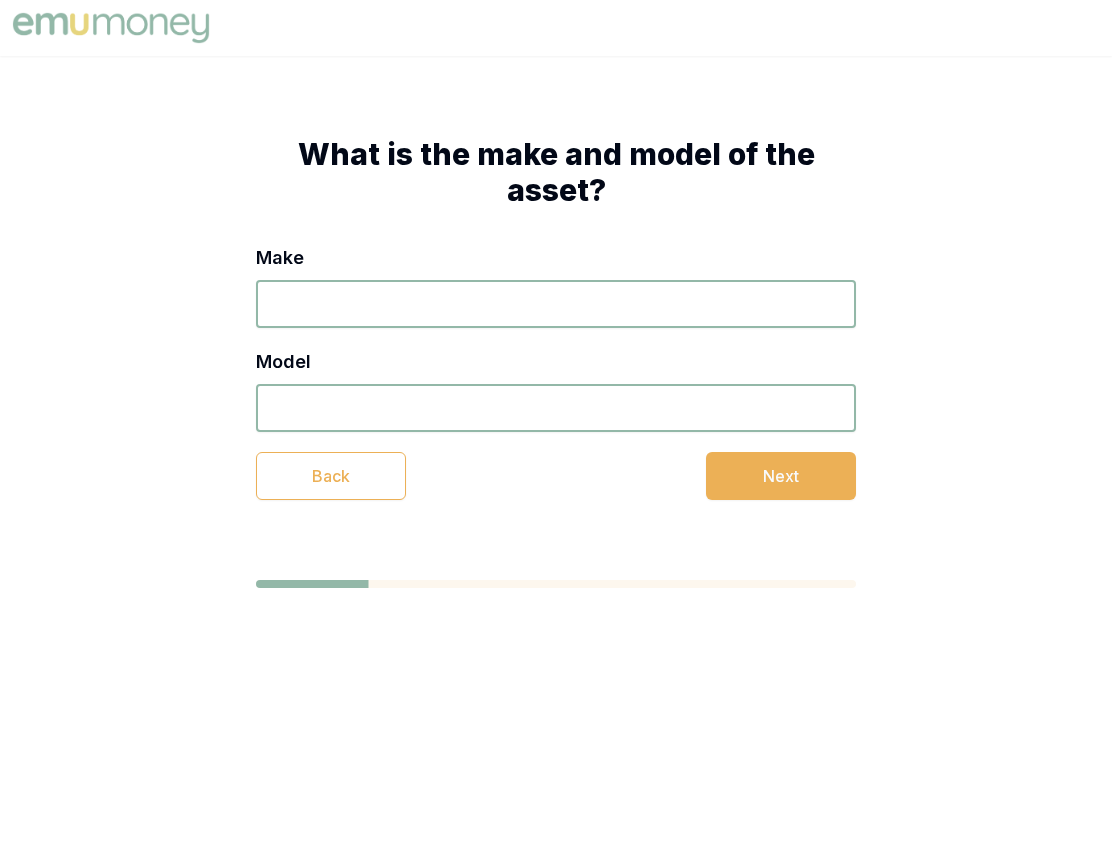 click on "Make" at bounding box center [556, 304] 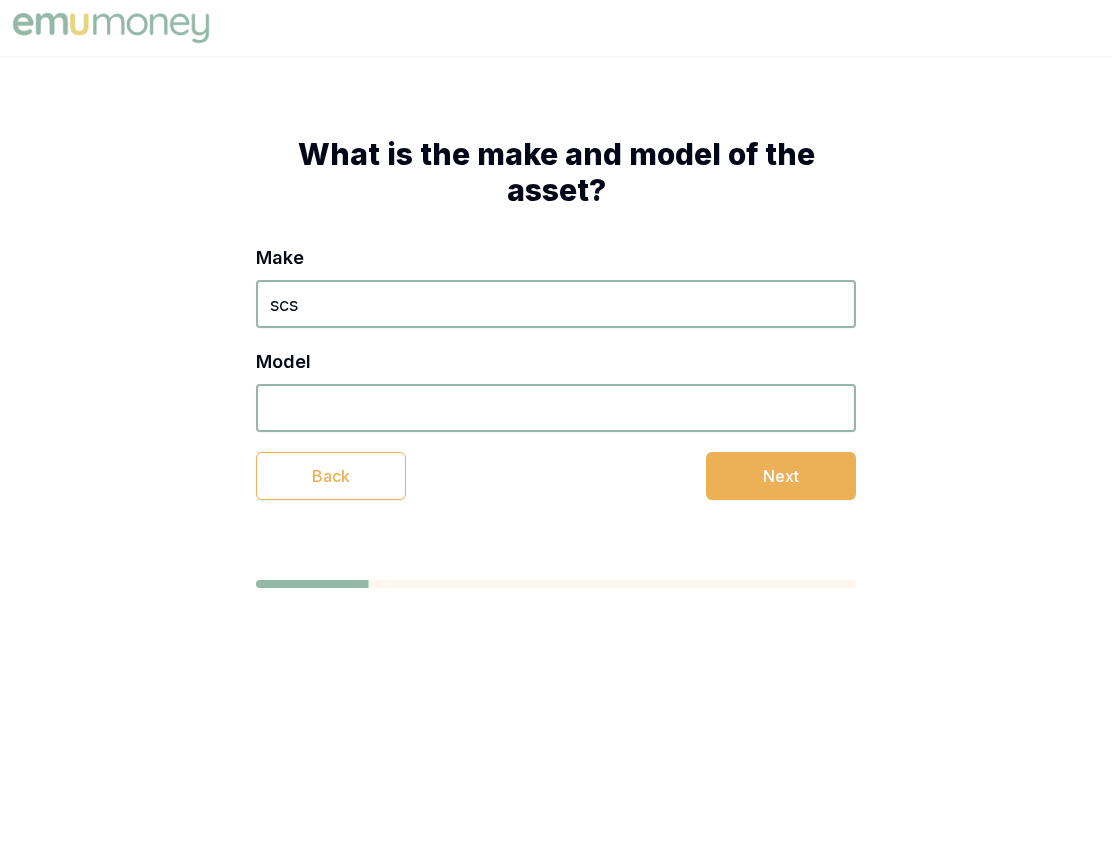 type on "scs" 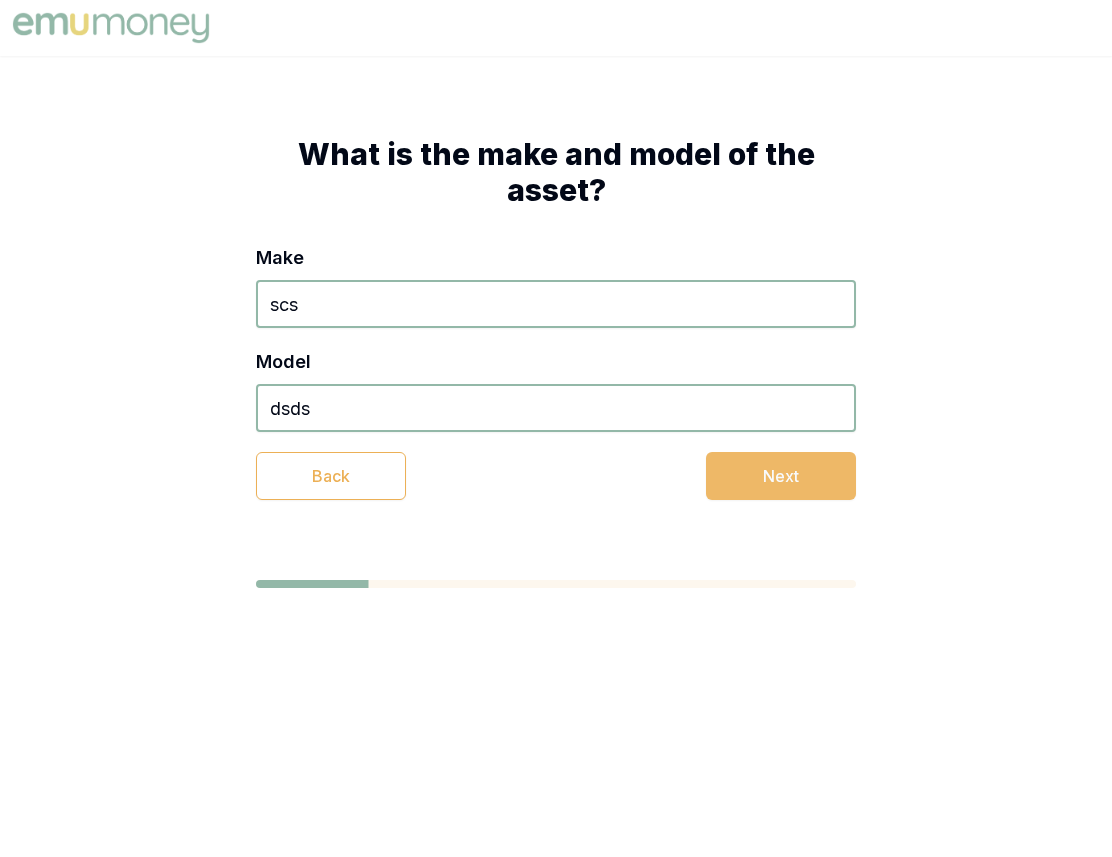 type on "dsds" 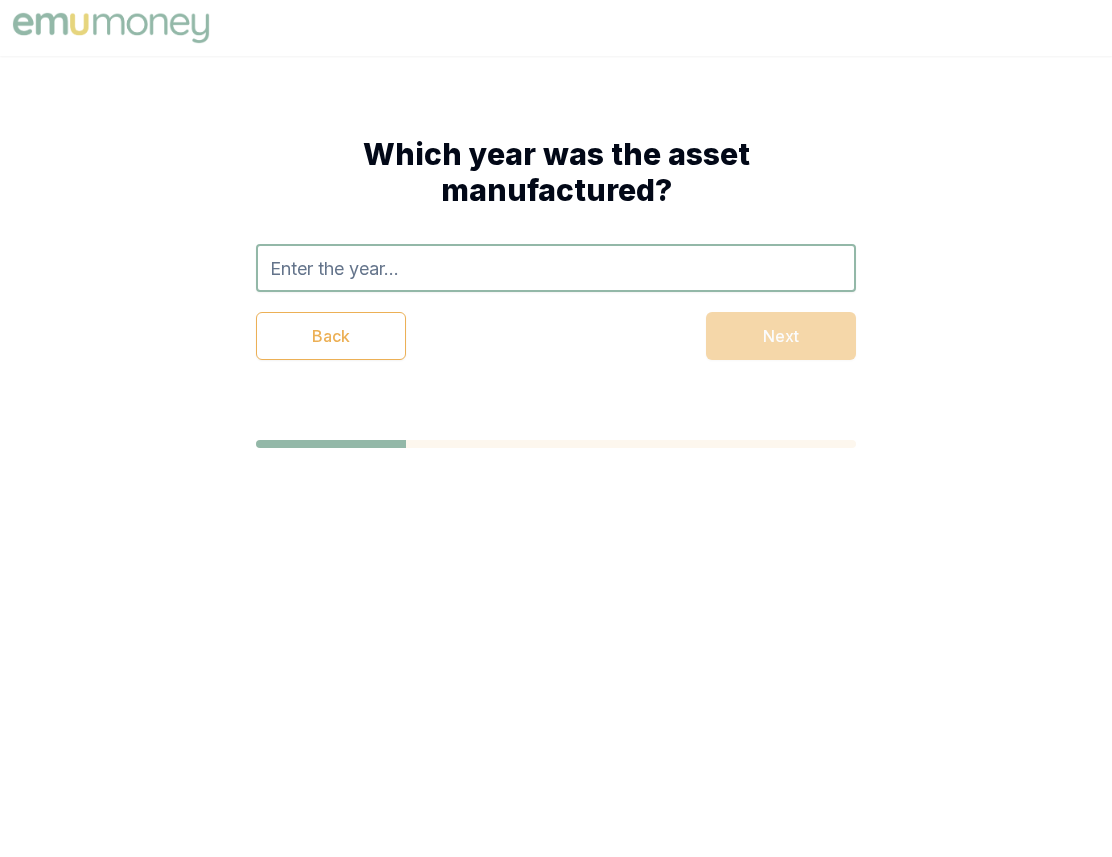 click at bounding box center [556, 268] 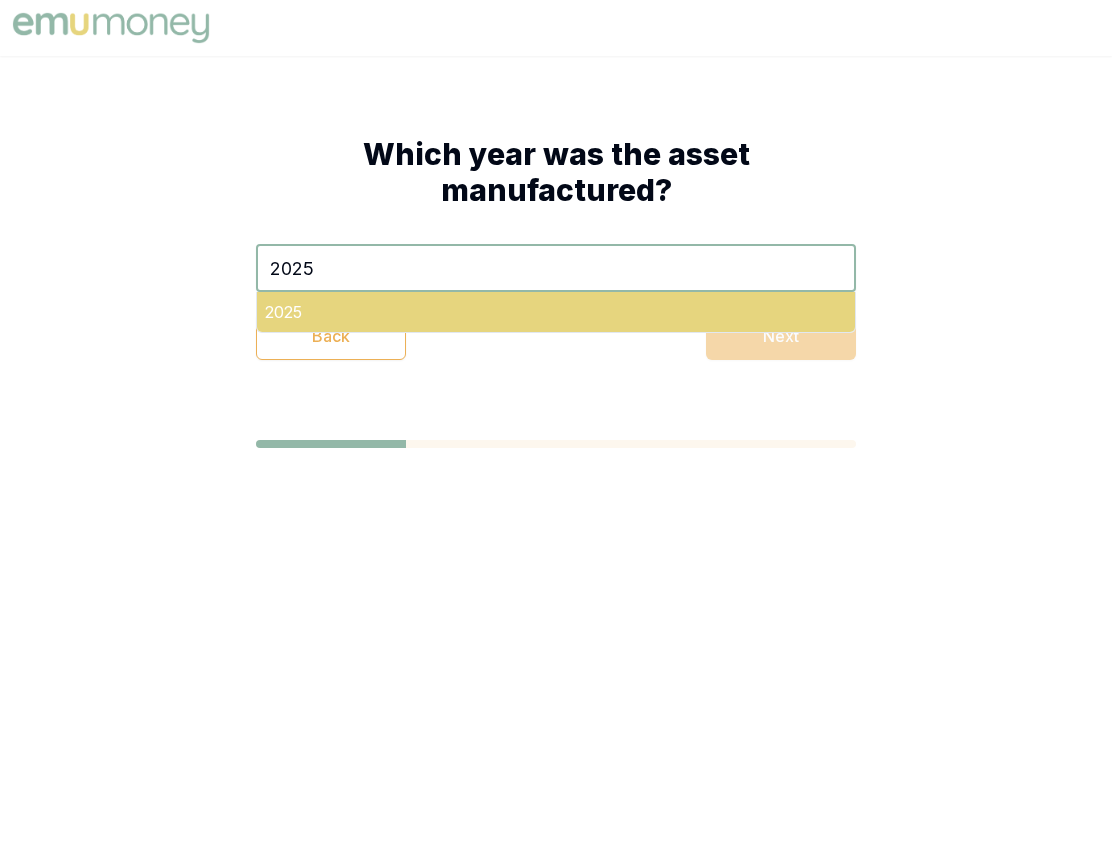 type on "2025" 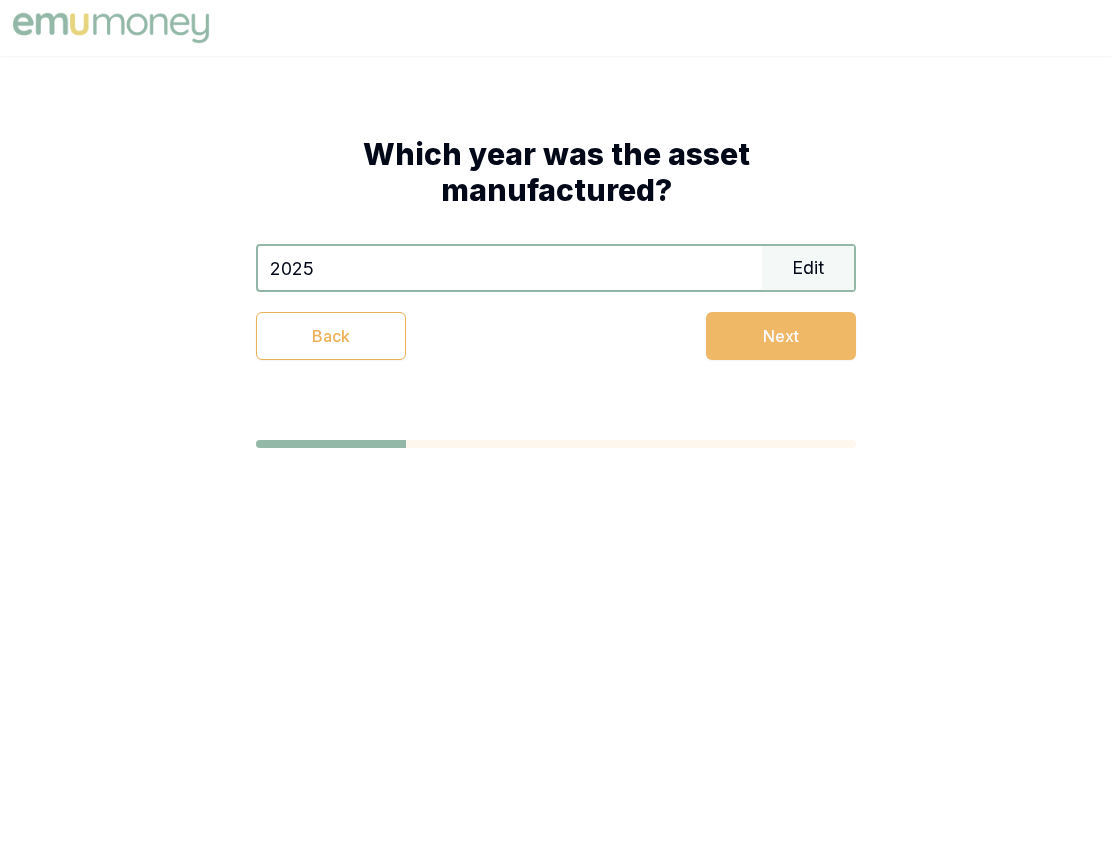 click on "Next" at bounding box center (781, 336) 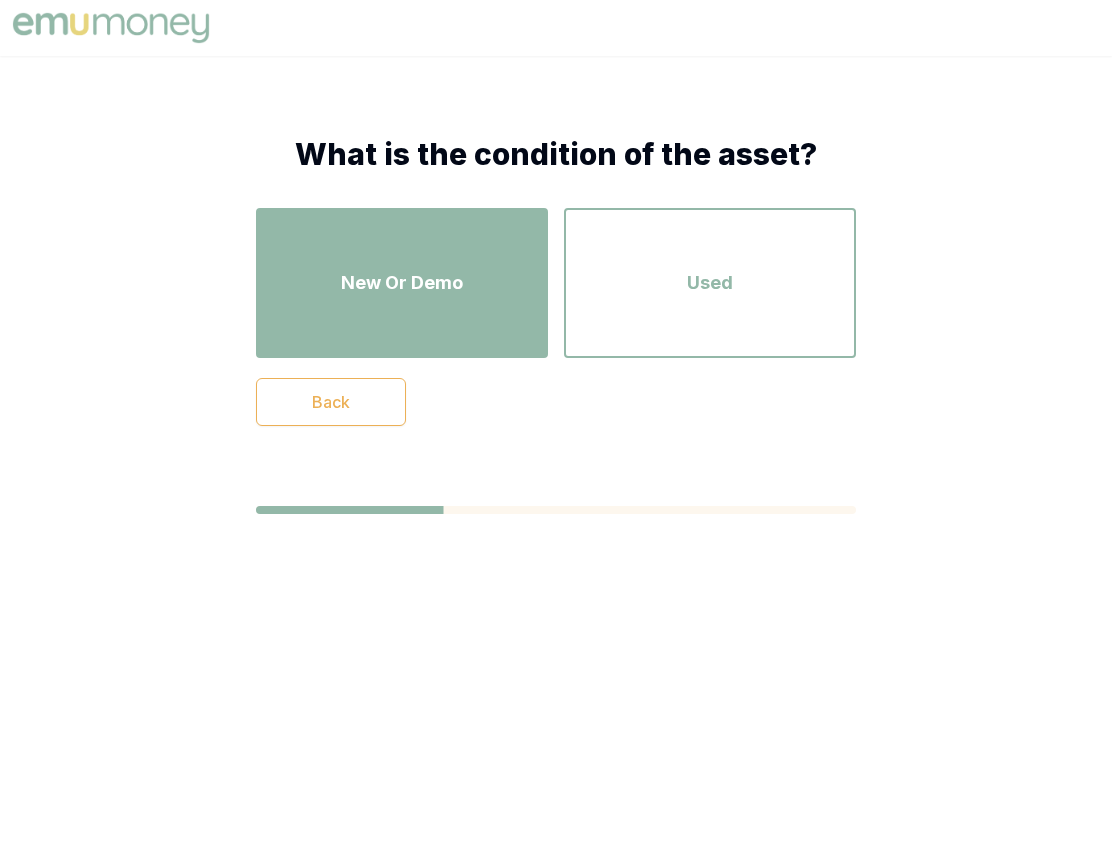 click on "New Or Demo" at bounding box center [402, 283] 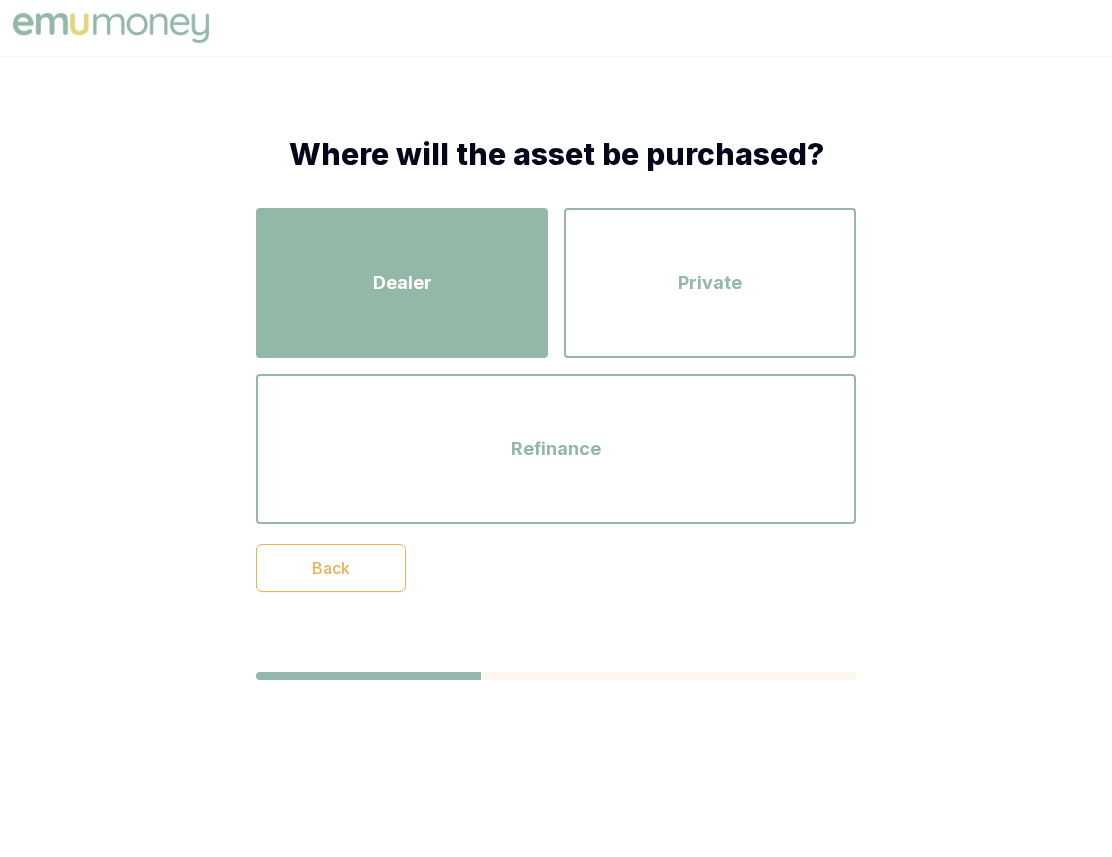 click on "Dealer" at bounding box center (402, 283) 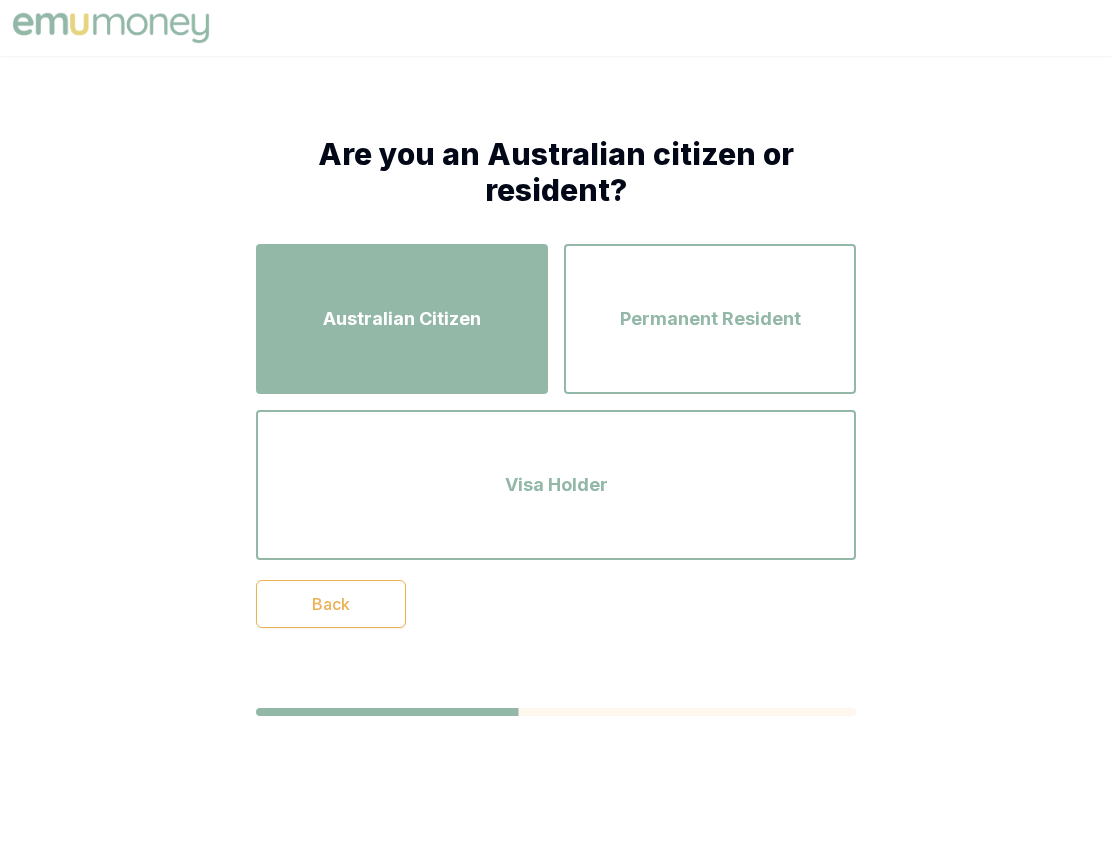 click on "Australian Citizen" at bounding box center (402, 319) 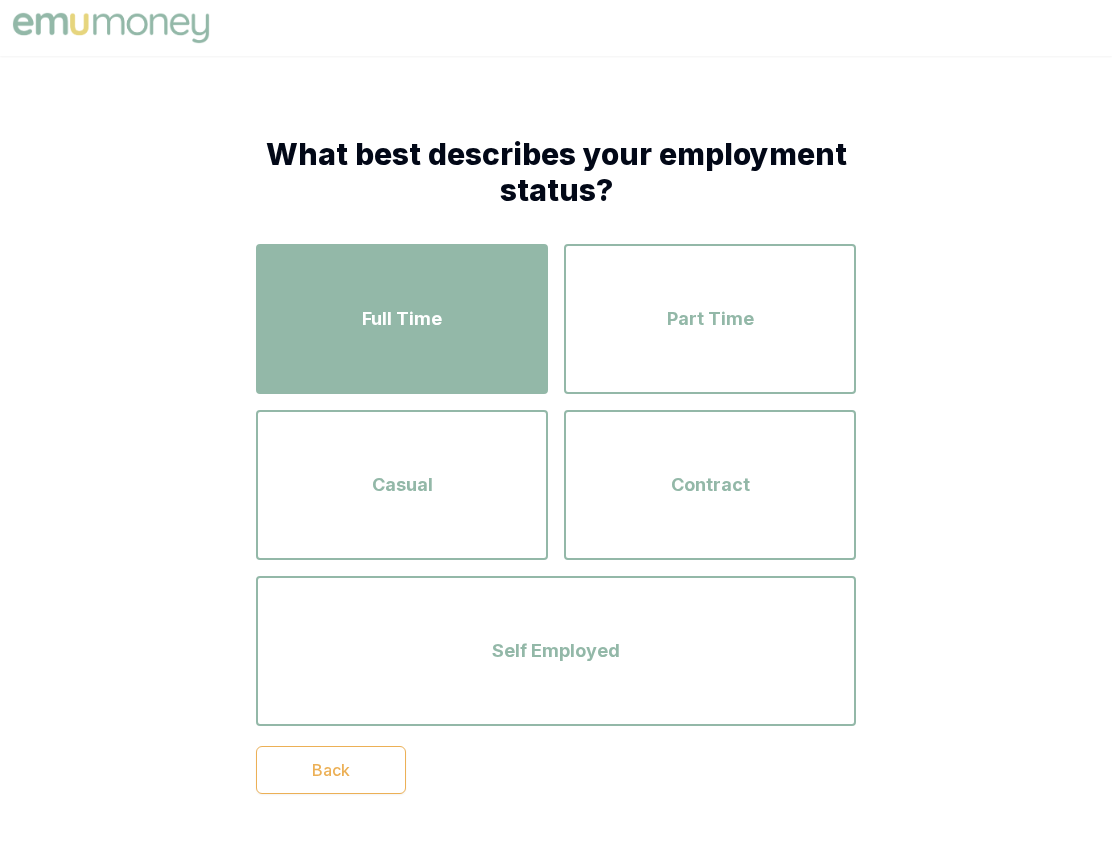 click on "Full Time" at bounding box center (402, 319) 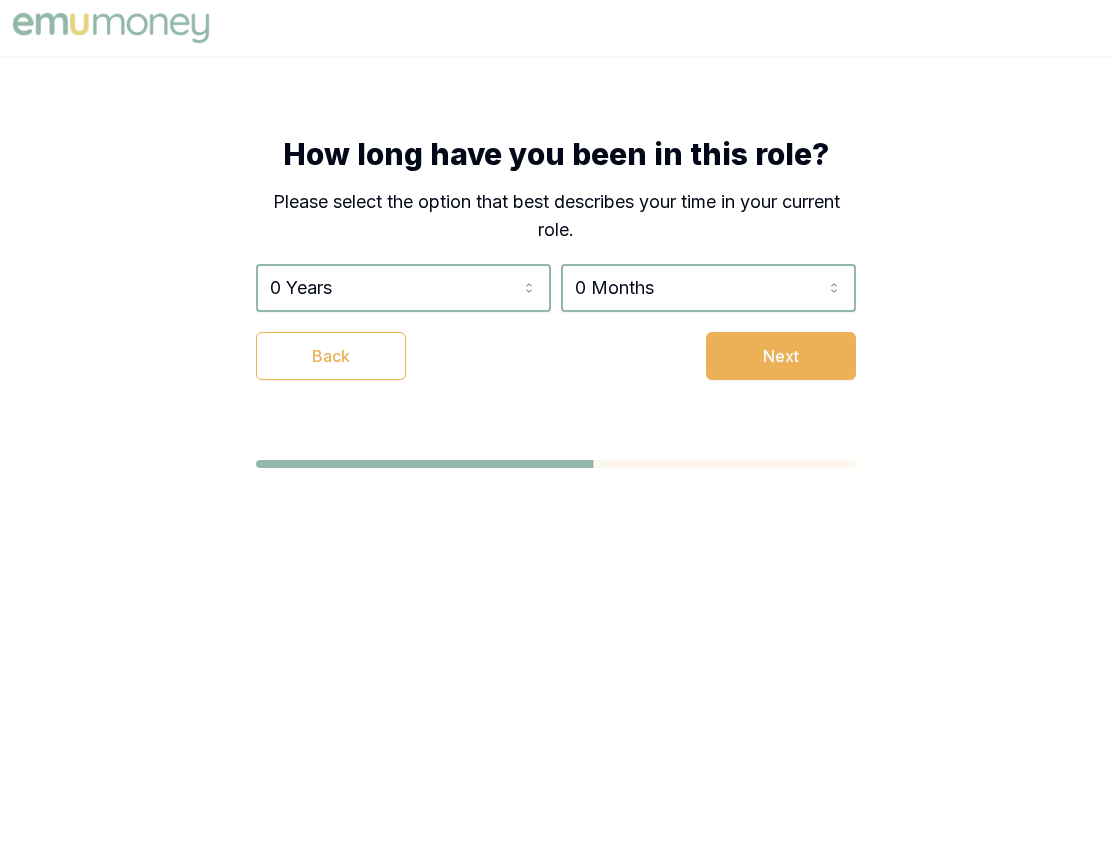 click on "0 Years 0 Years 1 Year 2 Years 3 Years 4 Years 5 Years 6 Years 7 Years 8 Years 9 Years 10 Years 11 Years 12 Years 13 Years 14 Years 15 Years 16 Years 17 Years 18 Years 19 Years 20 Years 0 Months 0 Months 1 Month 2 Months 3 Months 4 Months 5 Months 6 Months 7 Months 8 Months 9 Months 10 Months 11 Months Back Next" at bounding box center (556, 322) 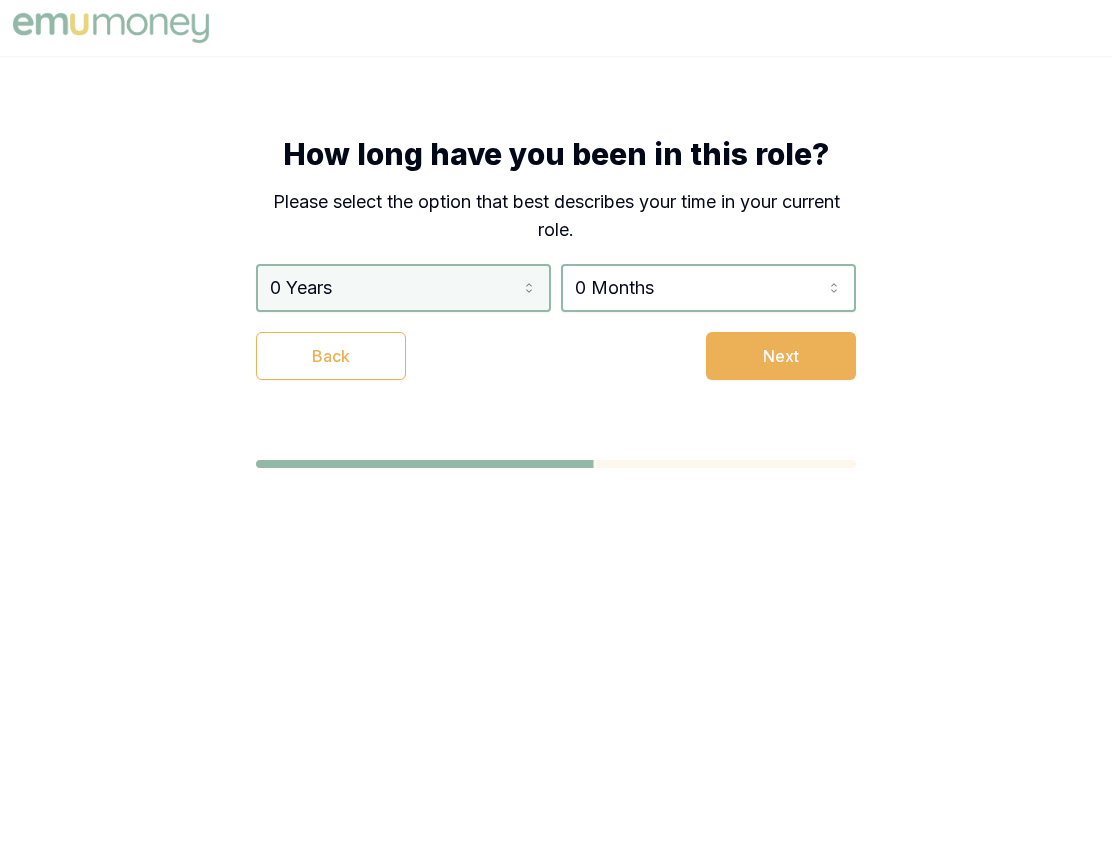 click on "How long have you been in this role? Please select the option that best describes your time in your current role. 0 Years 0 Years 1 Year 2 Years 3 Years 4 Years 5 Years 6 Years 7 Years 8 Years 9 Years 10 Years 11 Years 12 Years 13 Years 14 Years 15 Years 16 Years 17 Years 18 Years 19 Years 20 Years 0 Months 0 Months 1 Month 2 Months 3 Months 4 Months 5 Months 6 Months 7 Months 8 Months 9 Months 10 Months 11 Months Back Next" at bounding box center (556, 428) 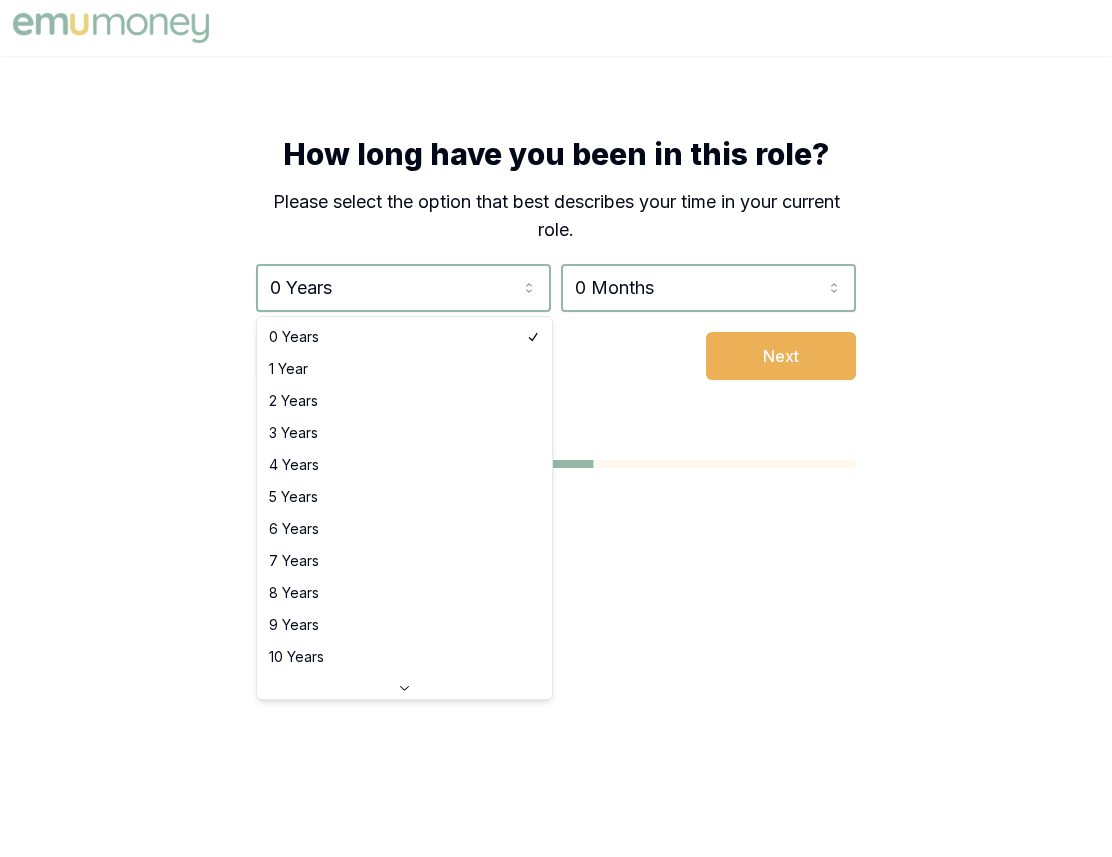select on "5" 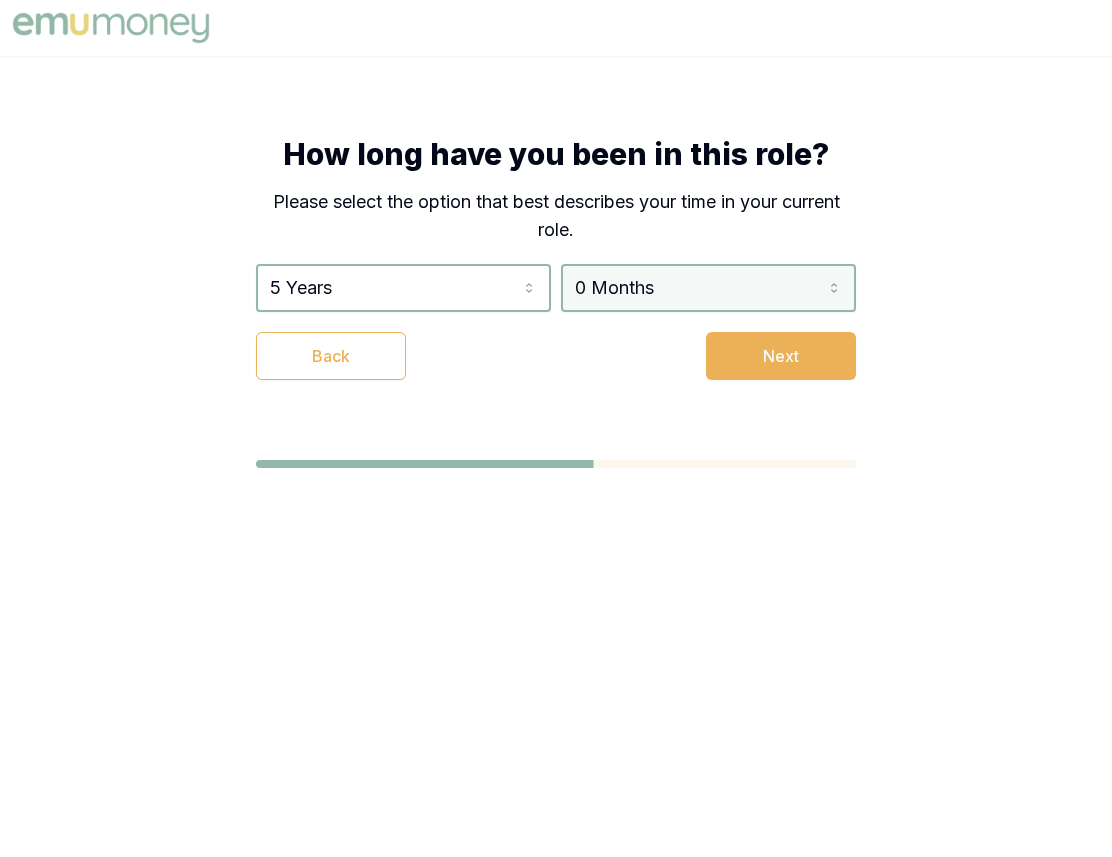 click on "How long have you been in this role? Please select the option that best describes your time in your current role. 5 Years 0 Years 1 Year 2 Years 3 Years 4 Years 5 Years 6 Years 7 Years 8 Years 9 Years 10 Years 11 Years 12 Years 13 Years 14 Years 15 Years 16 Years 17 Years 18 Years 19 Years 20 Years 0 Months 0 Months 1 Month 2 Months 3 Months 4 Months 5 Months 6 Months 7 Months 8 Months 9 Months 10 Months 11 Months Back Next" at bounding box center [556, 428] 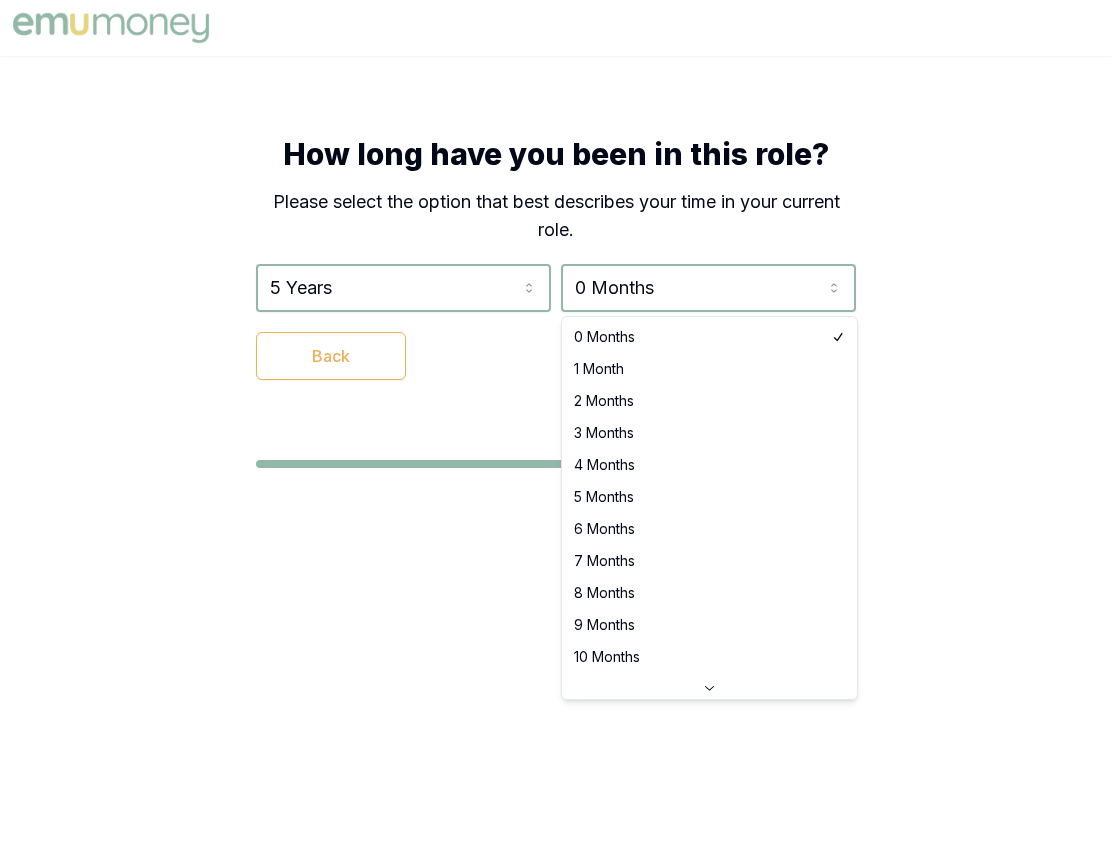 select on "4" 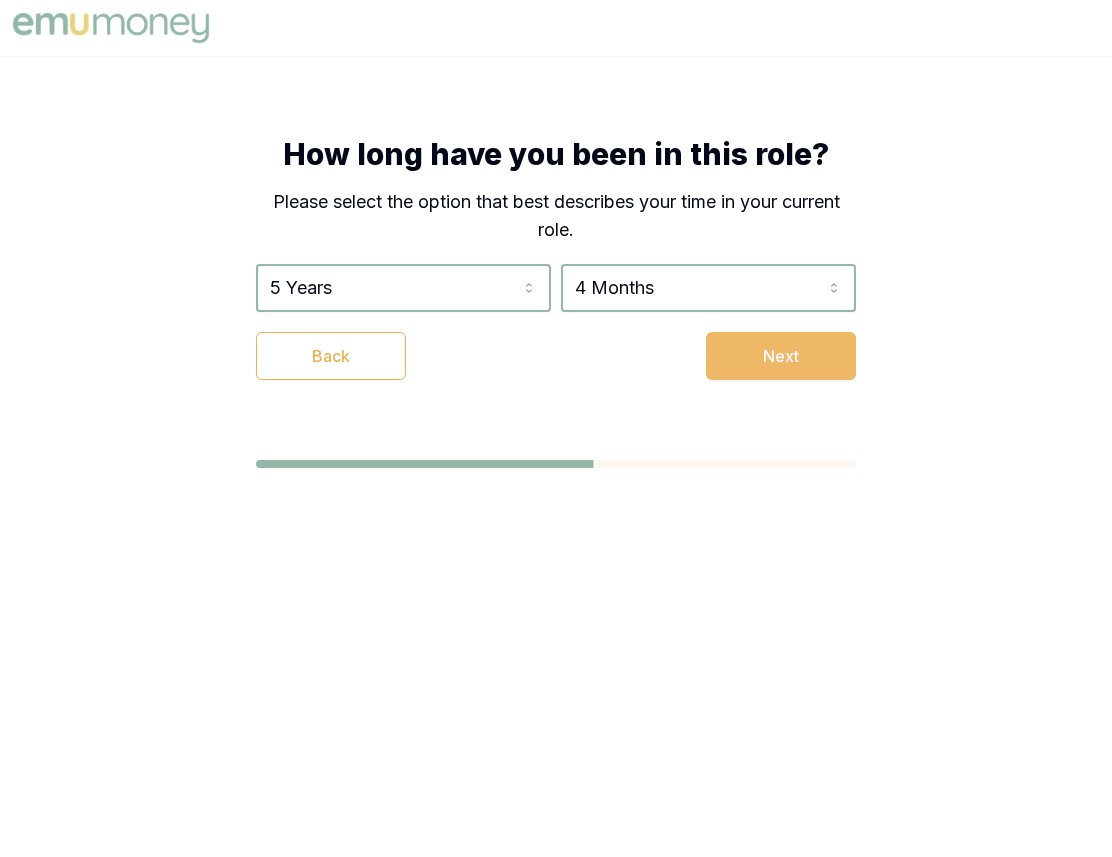 click on "Next" at bounding box center [781, 356] 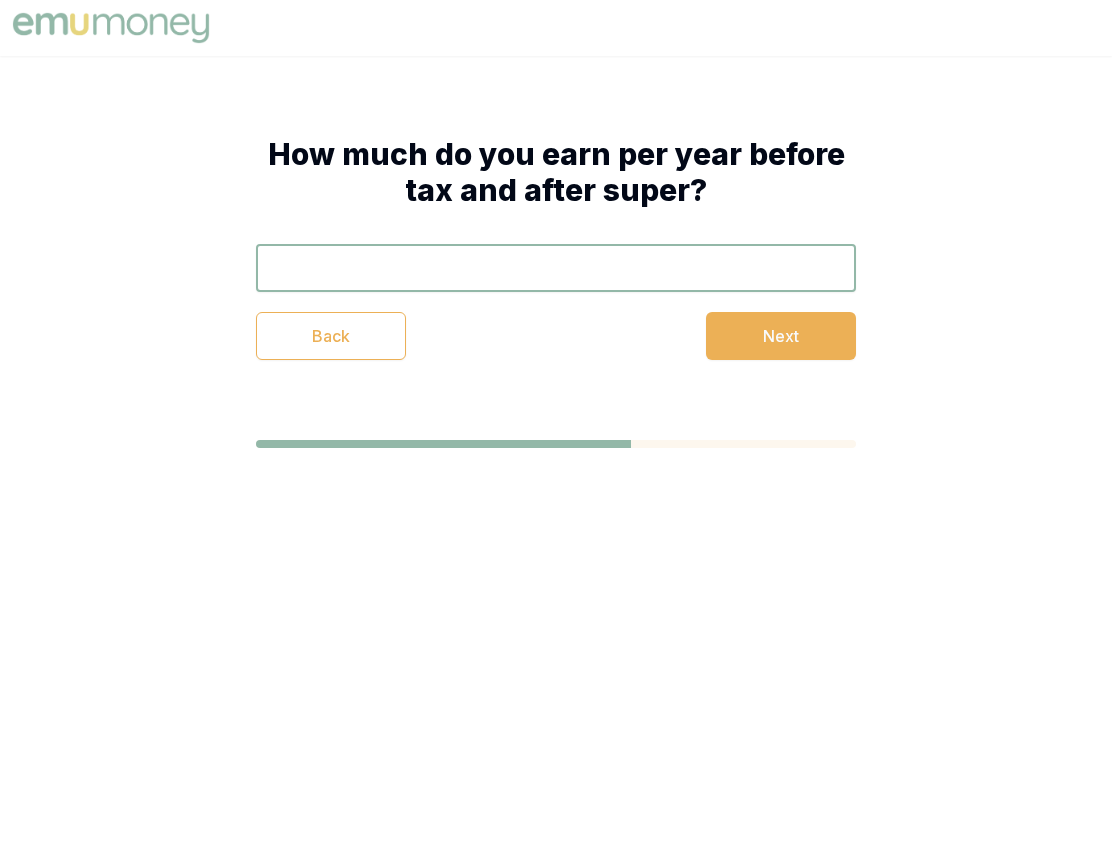 click at bounding box center (556, 268) 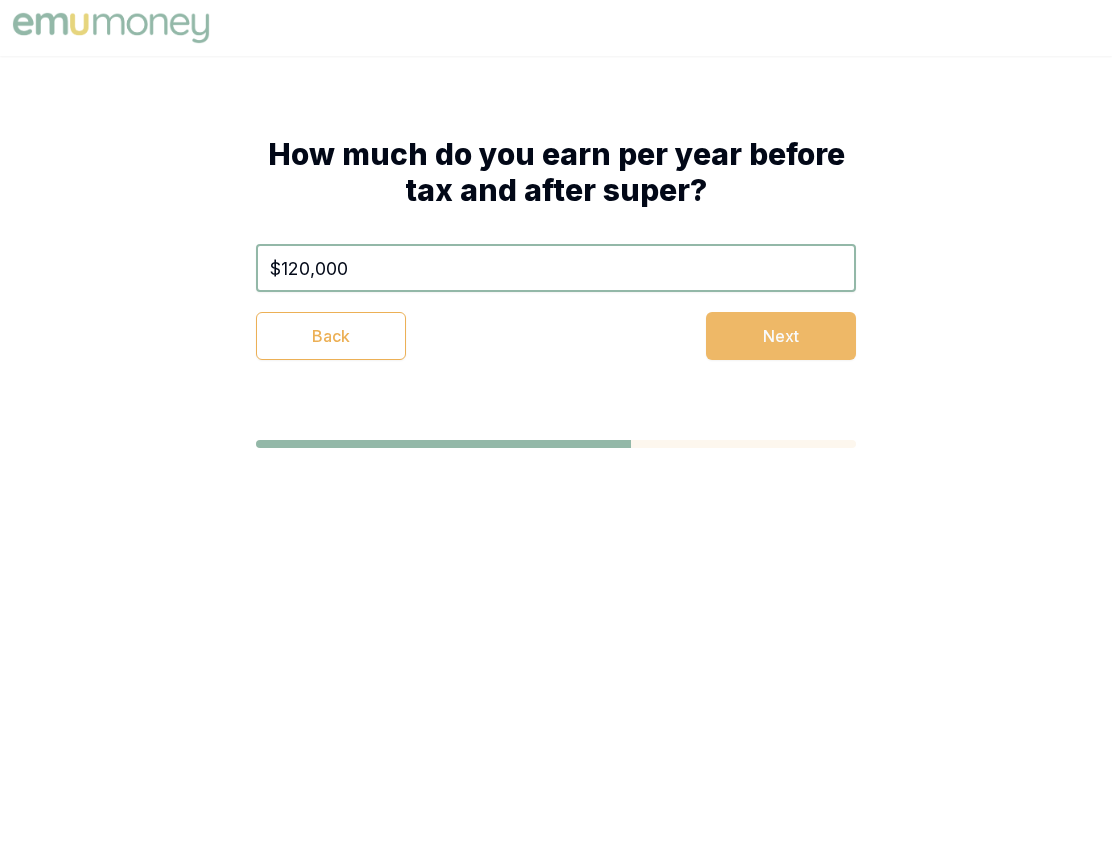 type on "$120,000" 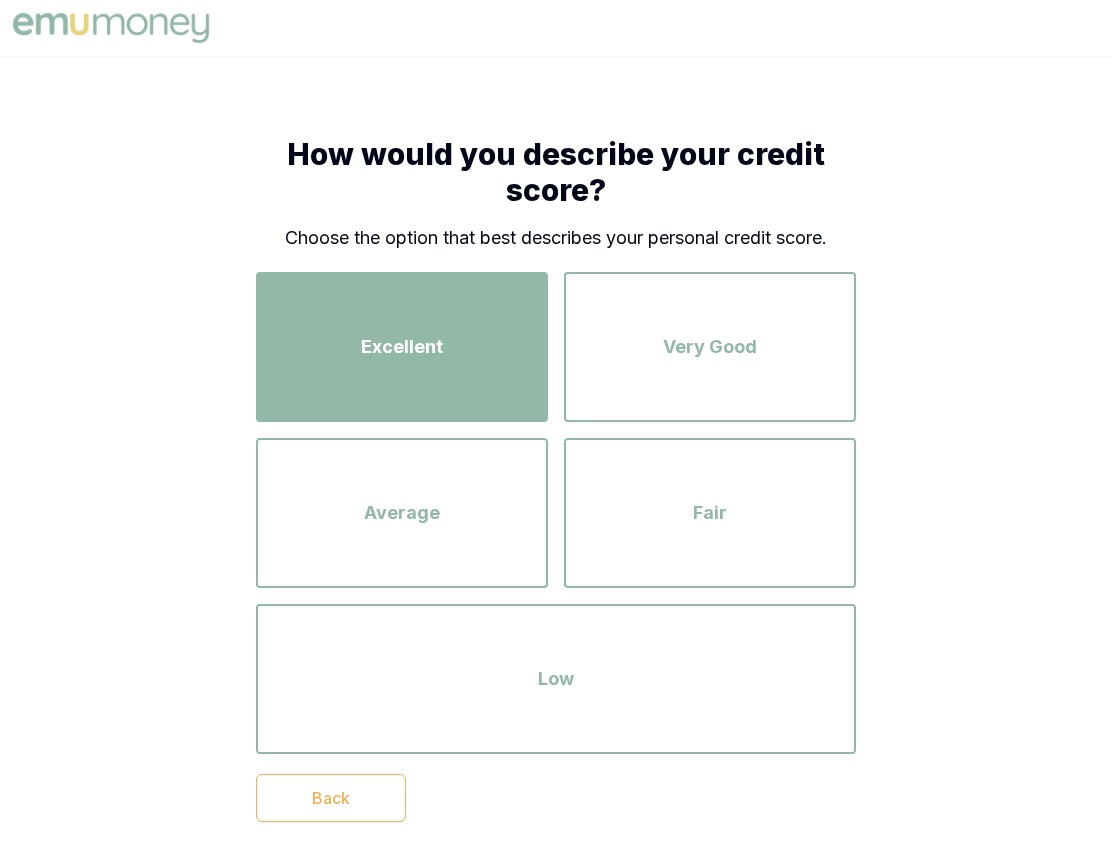 click on "Excellent" at bounding box center (402, 347) 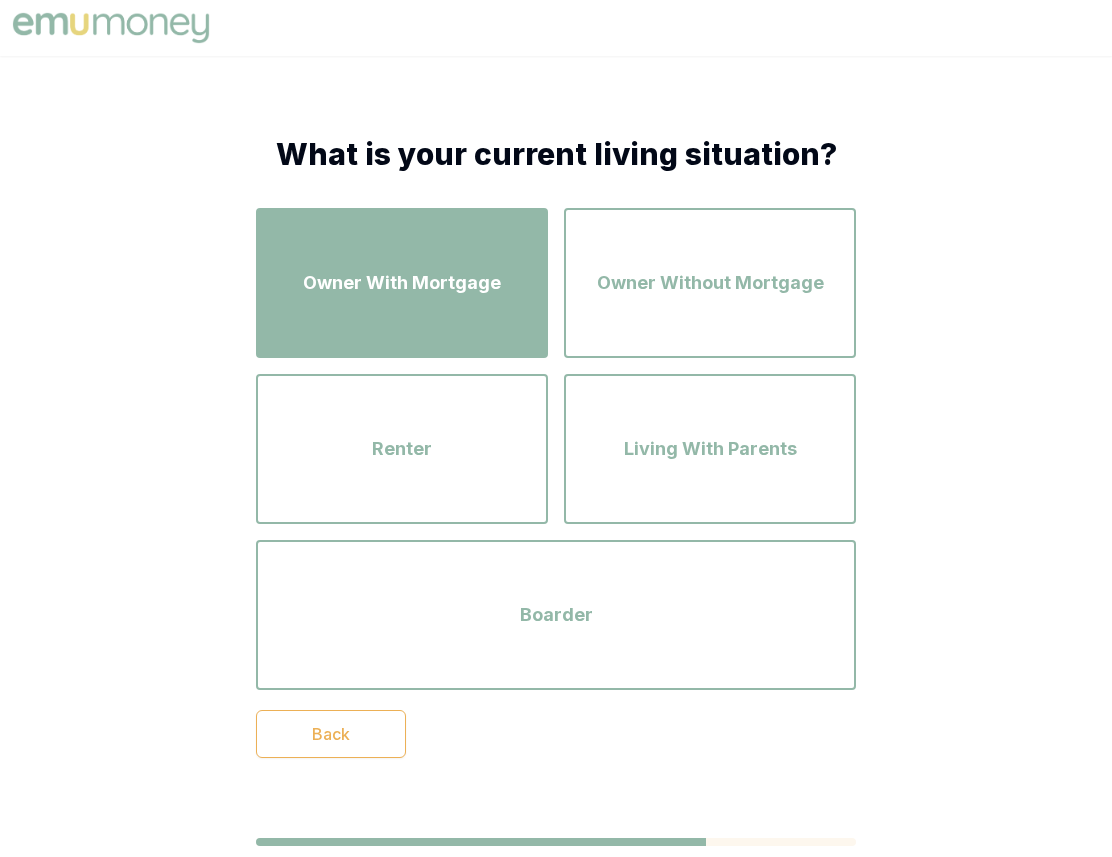 click on "Owner With Mortgage" at bounding box center [402, 283] 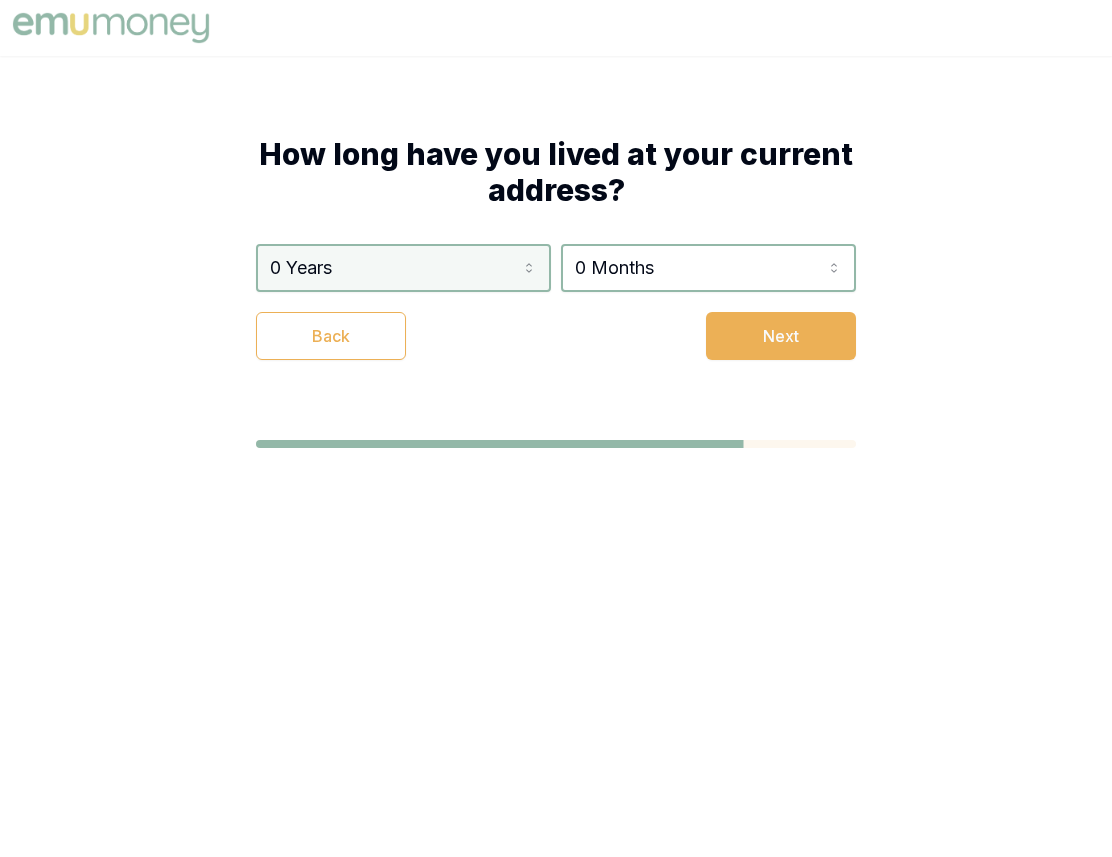 click on "How long have you lived at your current address? [YEARS] [YEARS] [YEARS] [YEARS] [YEARS] [YEARS] [YEARS] [YEARS] [YEARS] [YEARS] [YEARS] [YEARS] [YEARS] [YEARS] [YEARS] [YEARS] [YEARS] [YEARS] [YEARS] [YEARS] [YEARS] [MONTHS] [MONTHS] [MONTHS] [MONTHS] [MONTHS] [MONTHS] [MONTHS] [MONTHS] [MONTHS] [MONTHS] [MONTHS] [MONTHS] Back Next" at bounding box center [556, 428] 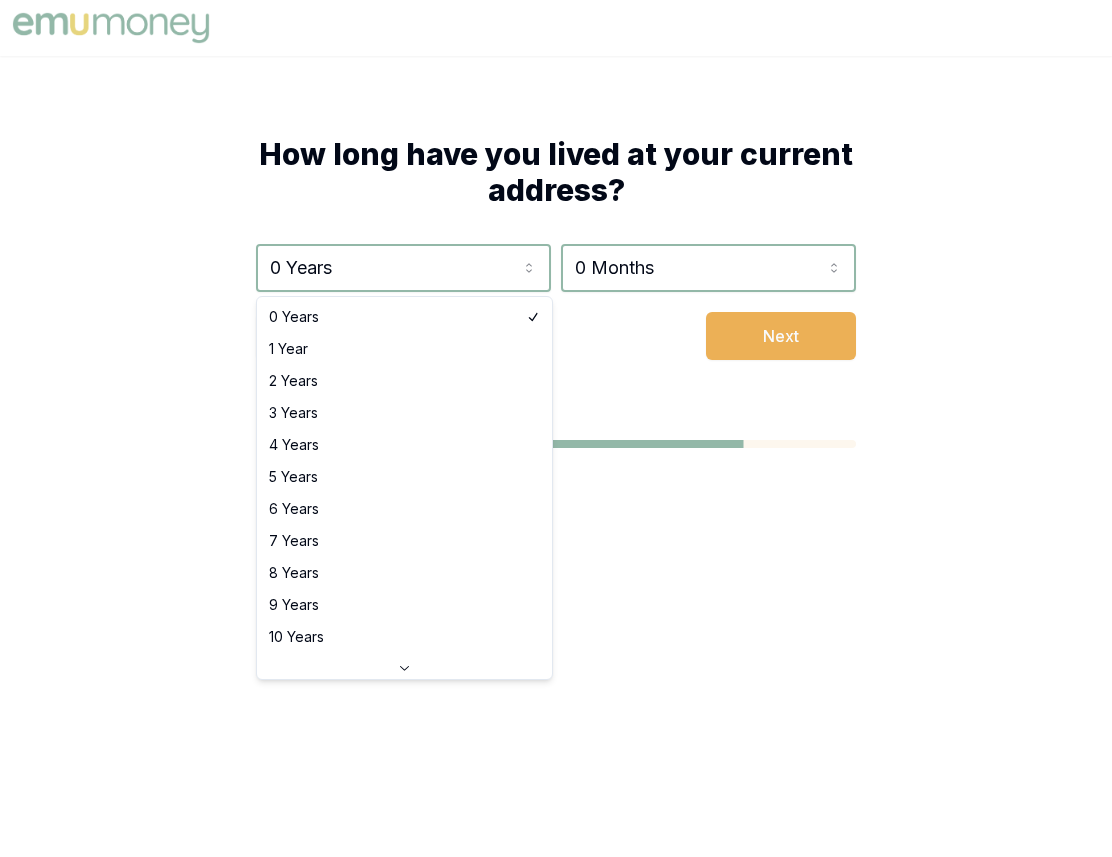 select on "4" 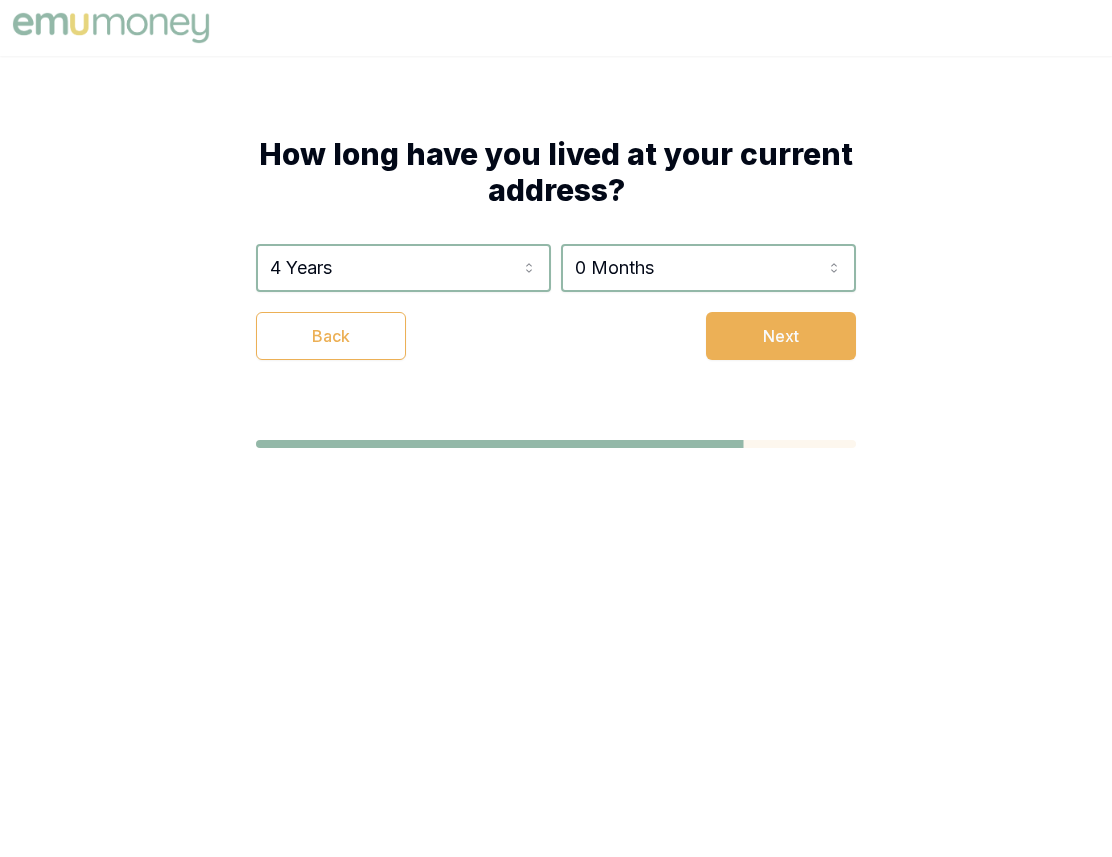 click on "4 Years 0 Years 1 Year 2 Years 3 Years 4 Years 5 Years 6 Years 7 Years 8 Years 9 Years 10 Years 11 Years 12 Years 13 Years 14 Years 15 Years 16 Years 17 Years 18 Years 19 Years 20 Years 0 Months 0 Months 1 Month 2 Months 3 Months 4 Months 5 Months 6 Months 7 Months 8 Months 9 Months 10 Months 11 Months Back Next" at bounding box center (556, 302) 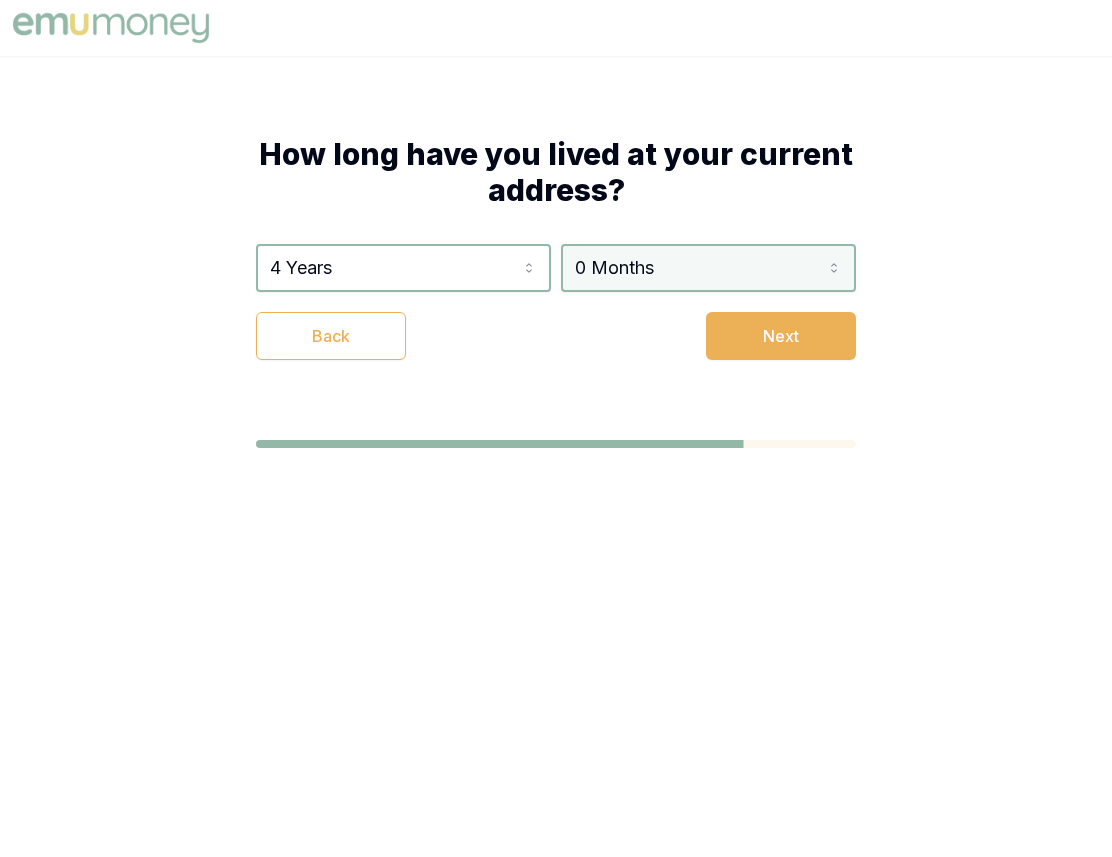 click on "How long have you lived at your current address? [NUMBER] Years [NUMBER] Years [NUMBER] Years [NUMBER] Years [NUMBER] Years [NUMBER] Years [NUMBER] Years [NUMBER] Years [NUMBER] Years [NUMBER] Years [NUMBER] Years [NUMBER] Years [NUMBER] Years [NUMBER] Years [NUMBER] Years [NUMBER] Years [NUMBER] Years [NUMBER] Years [NUMBER] Years [NUMBER] Years [NUMBER] Months [NUMBER] Months [NUMBER] Months [NUMBER] Months [NUMBER] Months [NUMBER] Months [NUMBER] Months [NUMBER] Months [NUMBER] Months [NUMBER] Months [NUMBER] Months [NUMBER] Months Back Next" at bounding box center [556, 428] 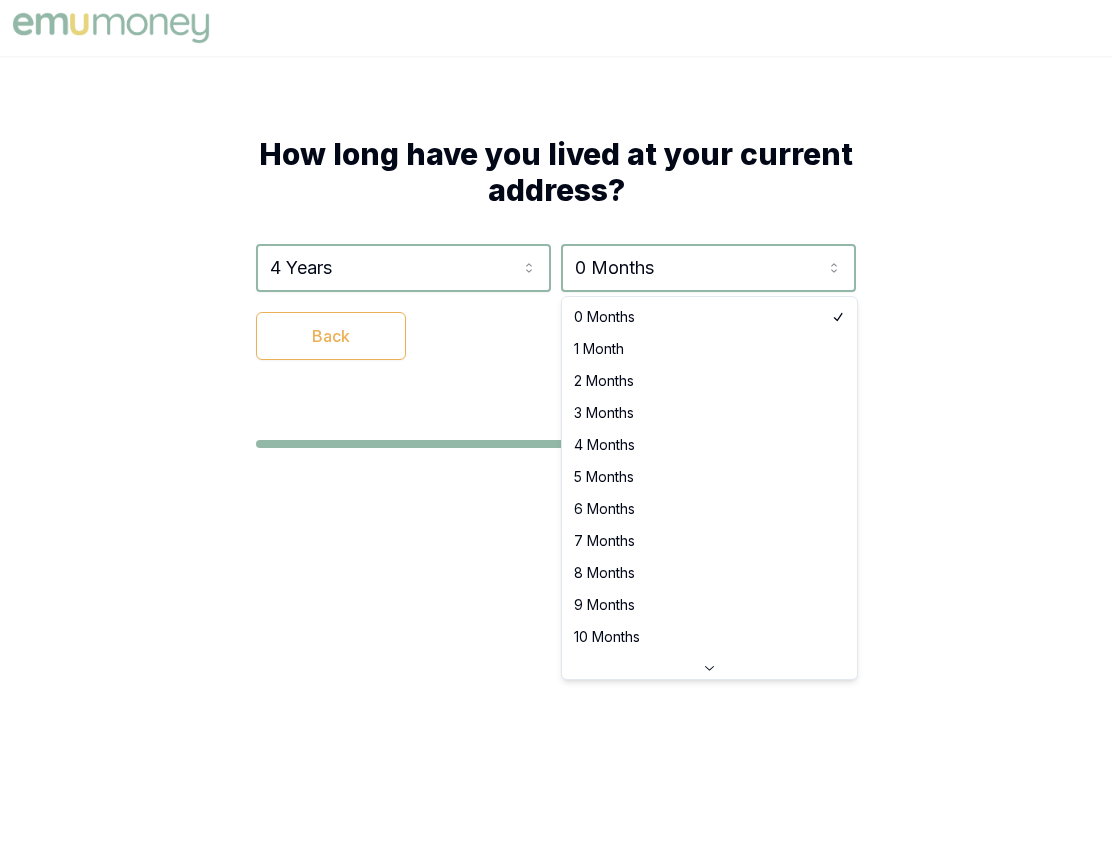select on "3" 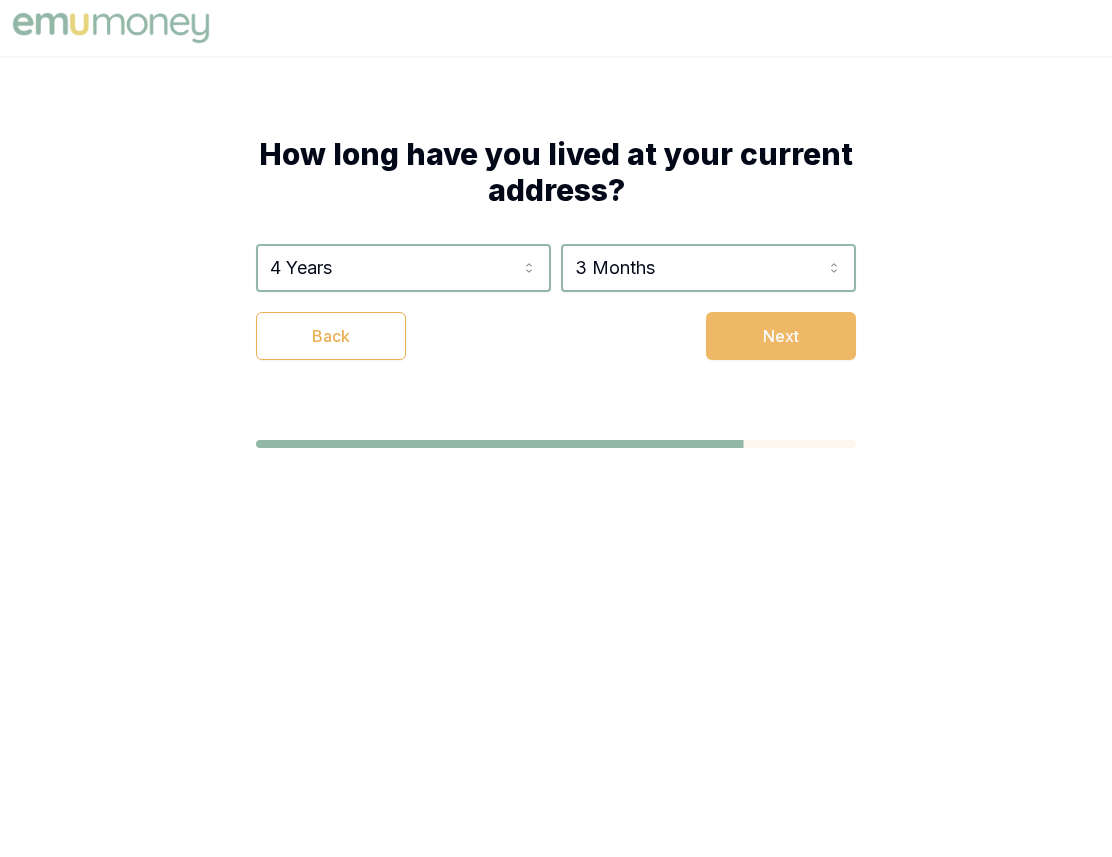 click on "Next" at bounding box center (781, 336) 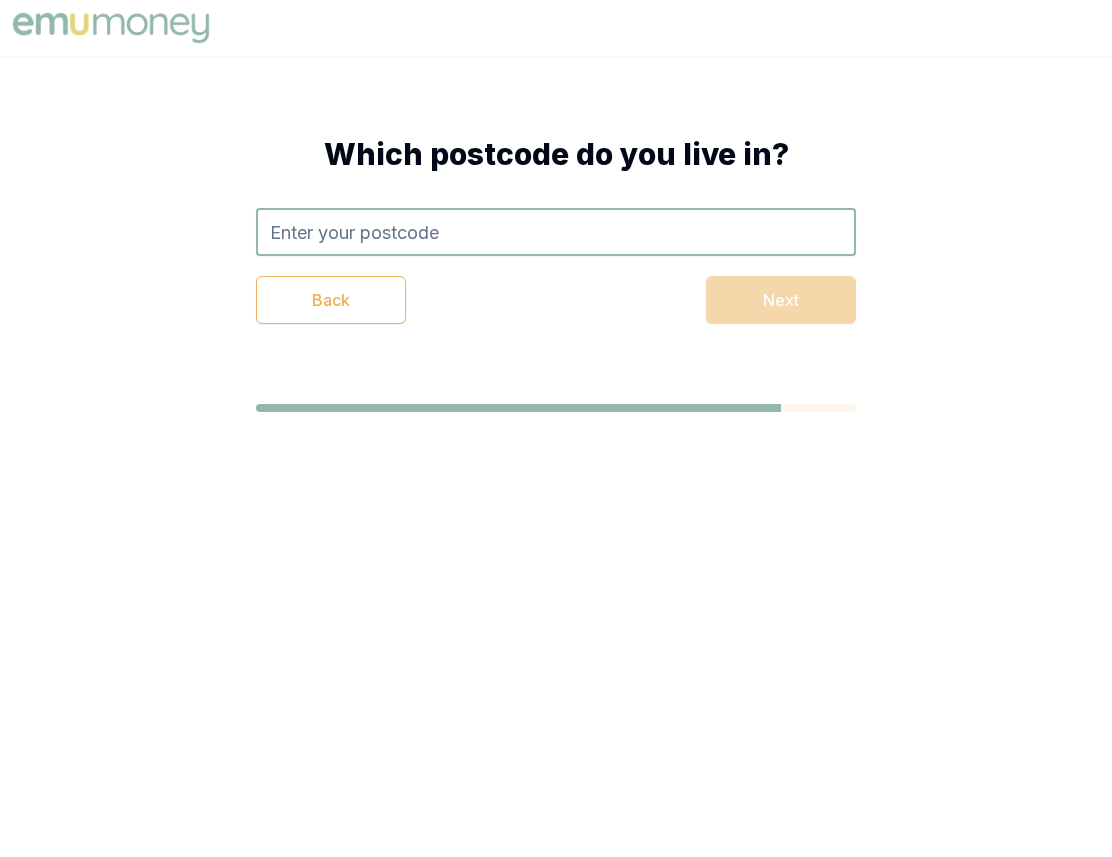 click at bounding box center (556, 232) 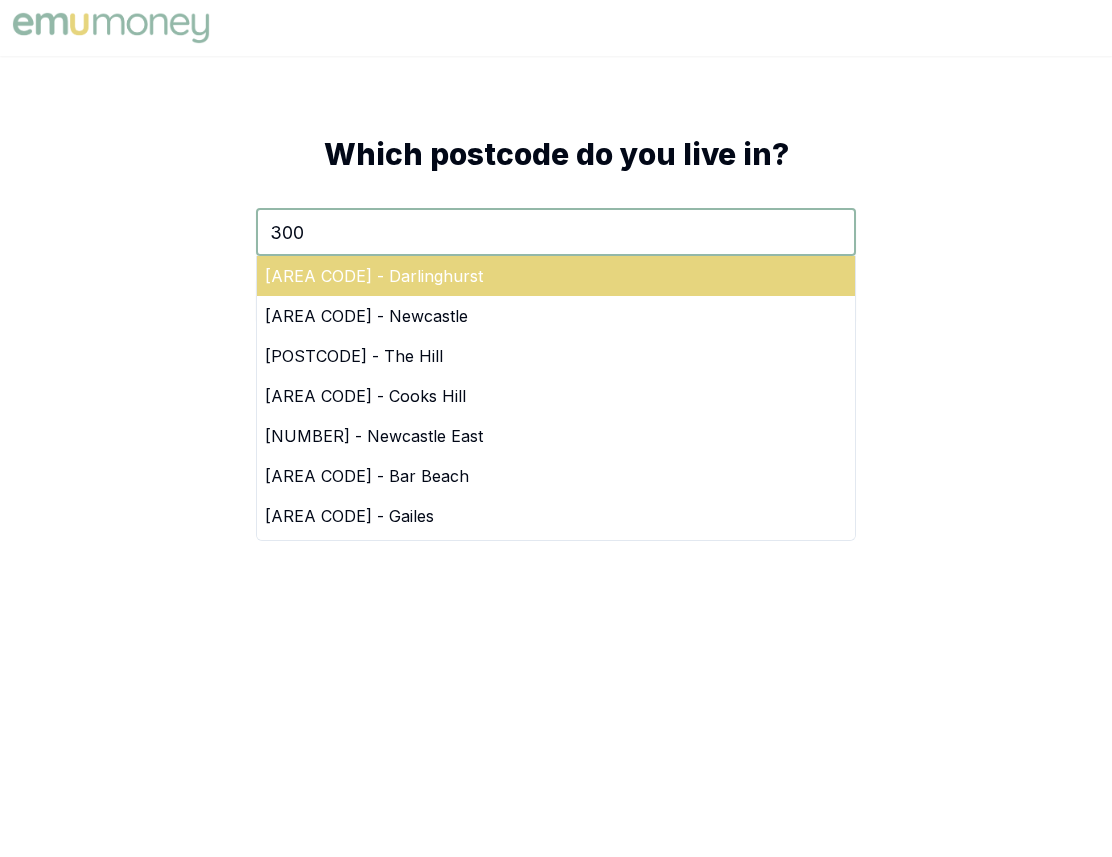 type on "300" 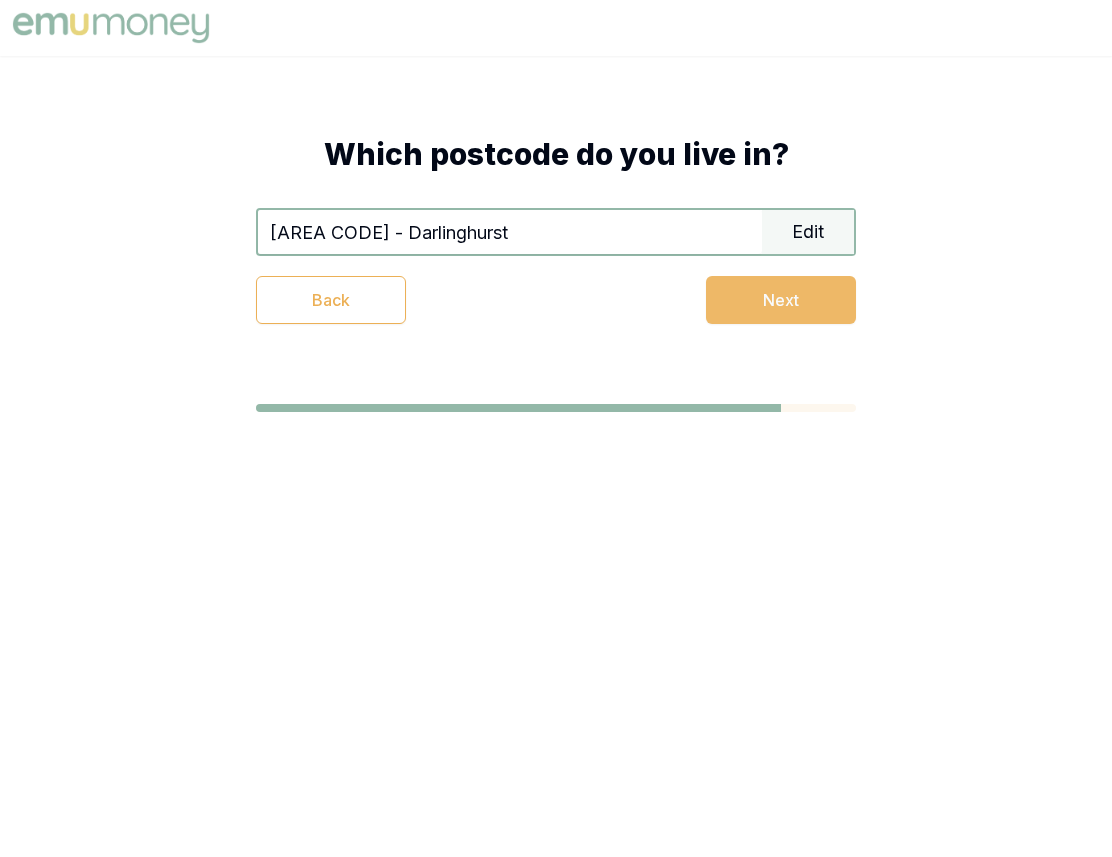 click on "Next" at bounding box center [781, 300] 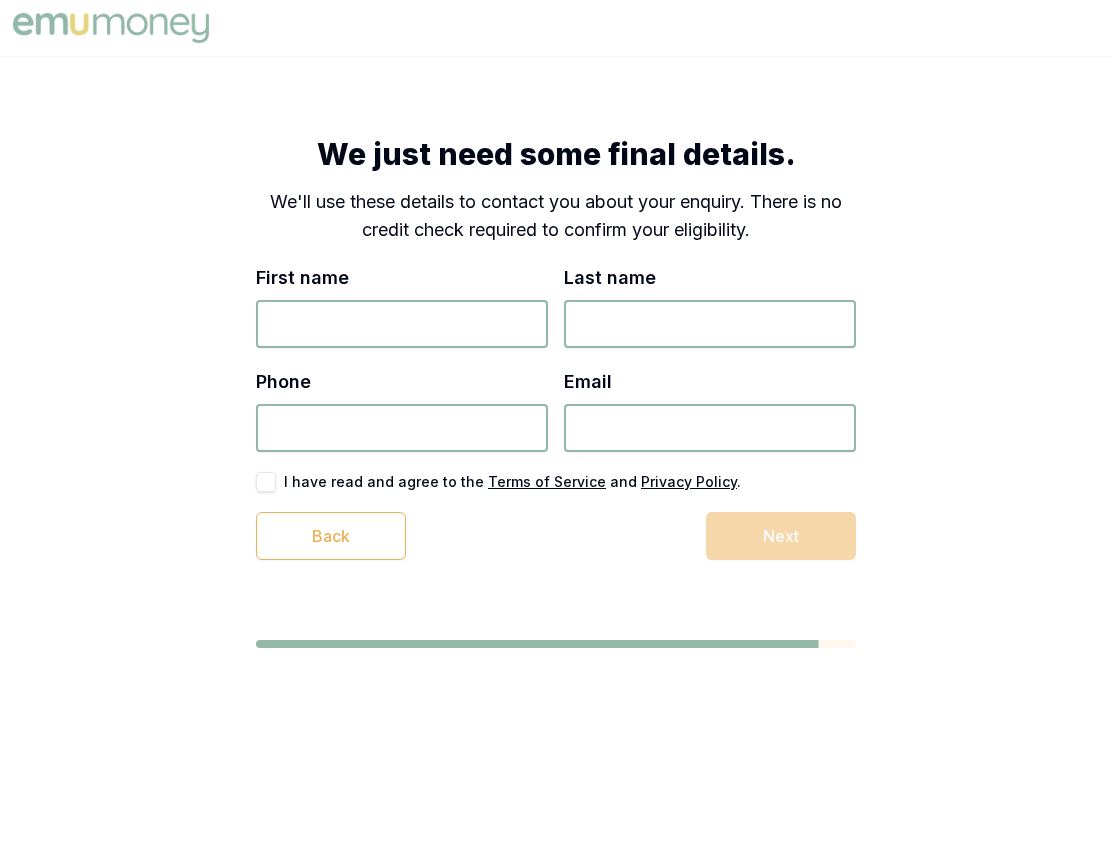 click on "First name" at bounding box center [402, 324] 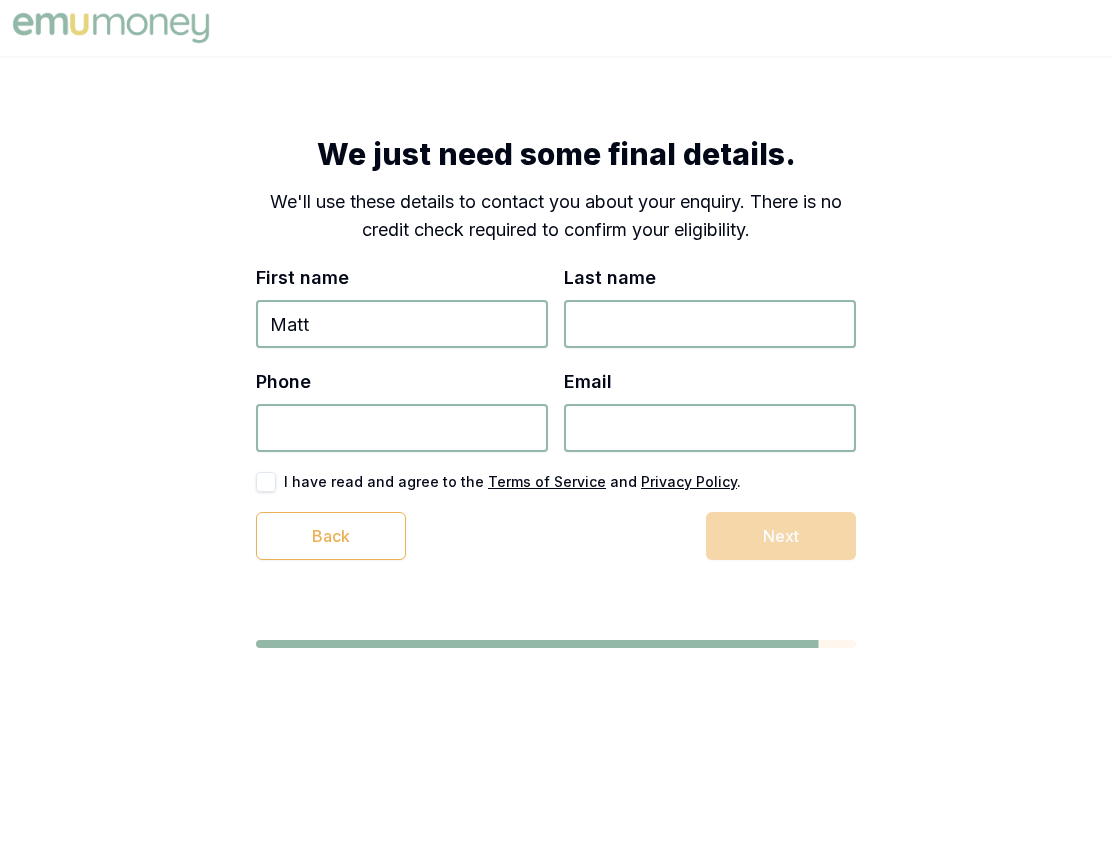 type on "Matt" 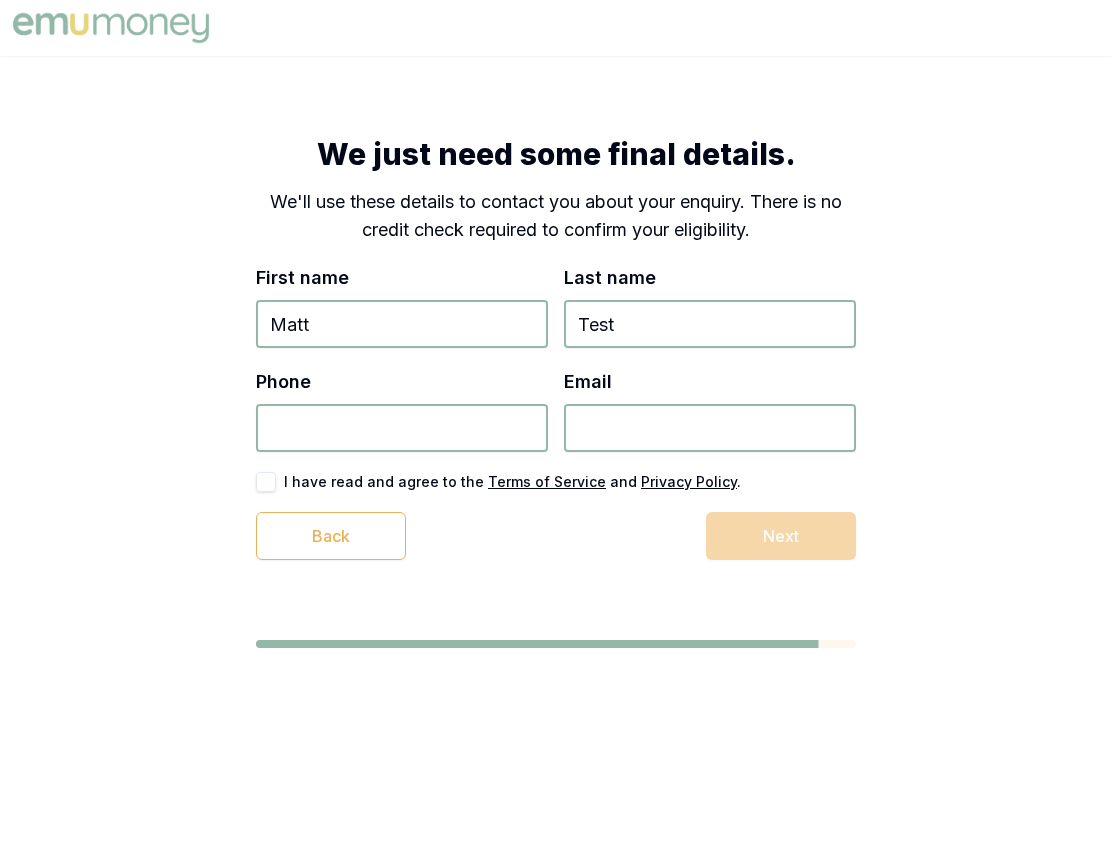 type on "Test" 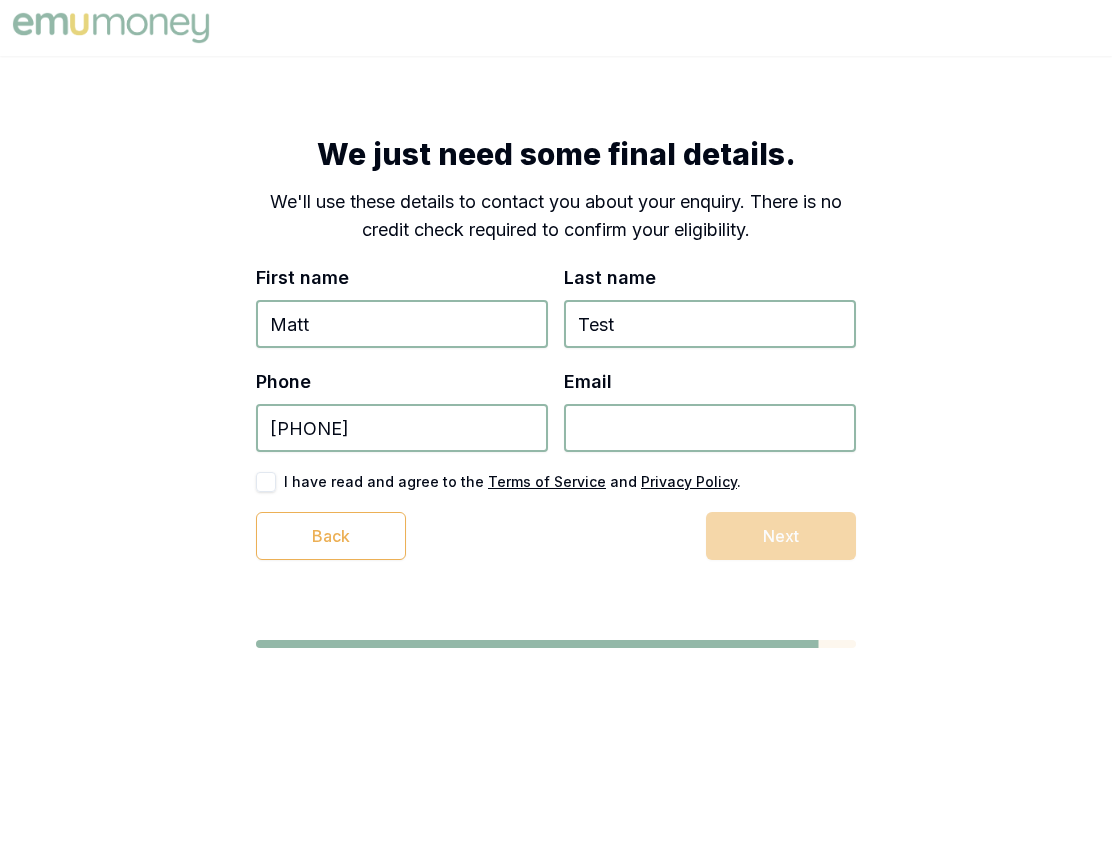 type on "[PHONE]" 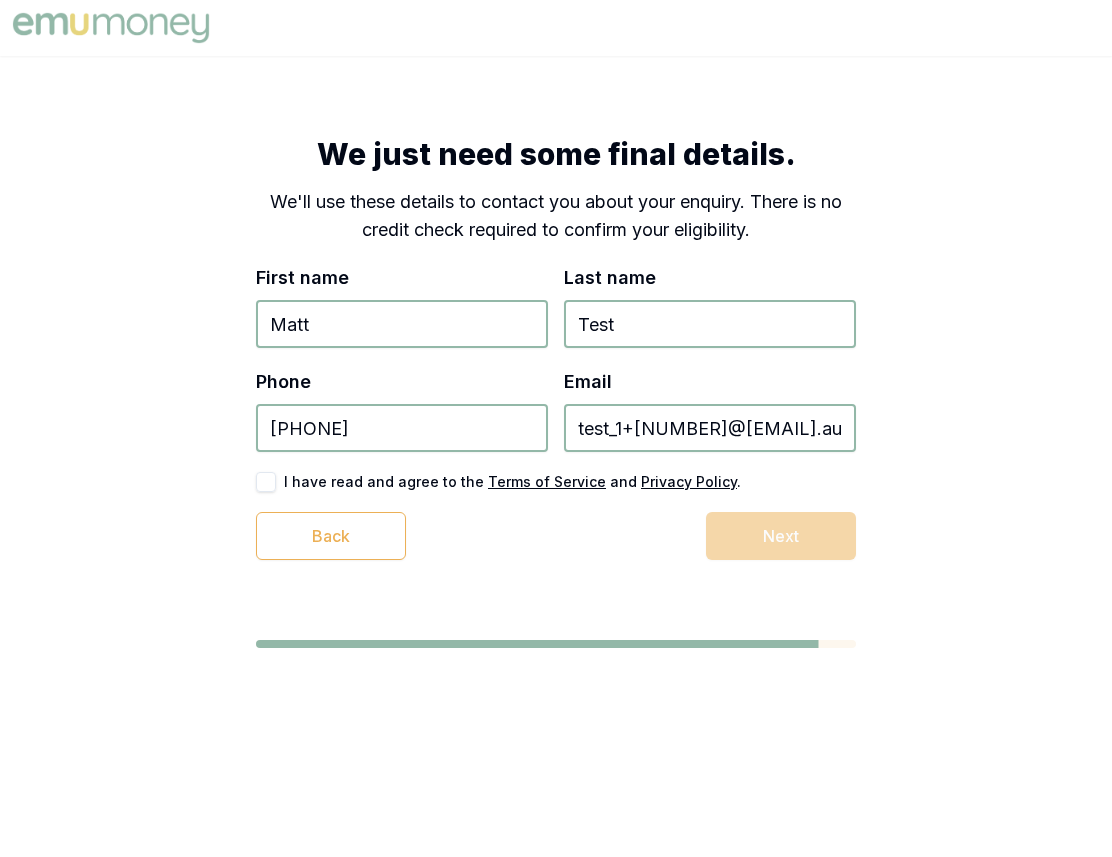 scroll, scrollTop: 0, scrollLeft: 127, axis: horizontal 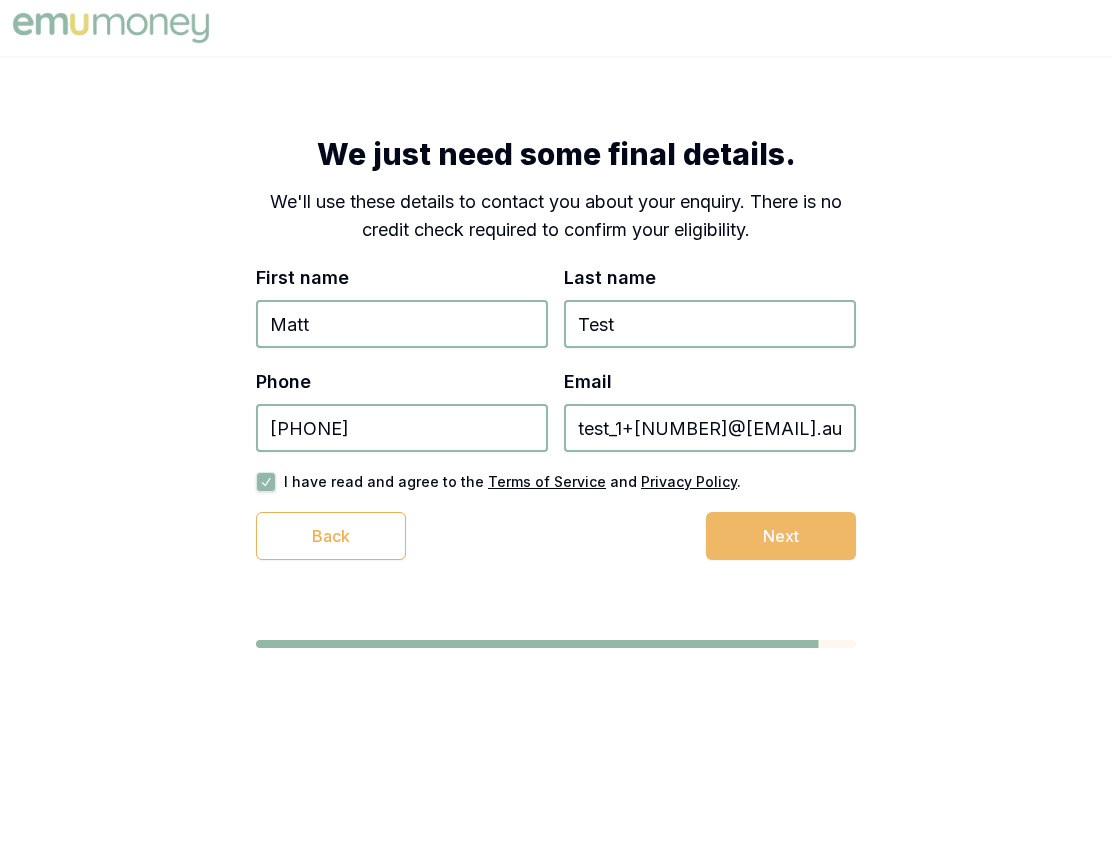 click on "Next" at bounding box center (781, 536) 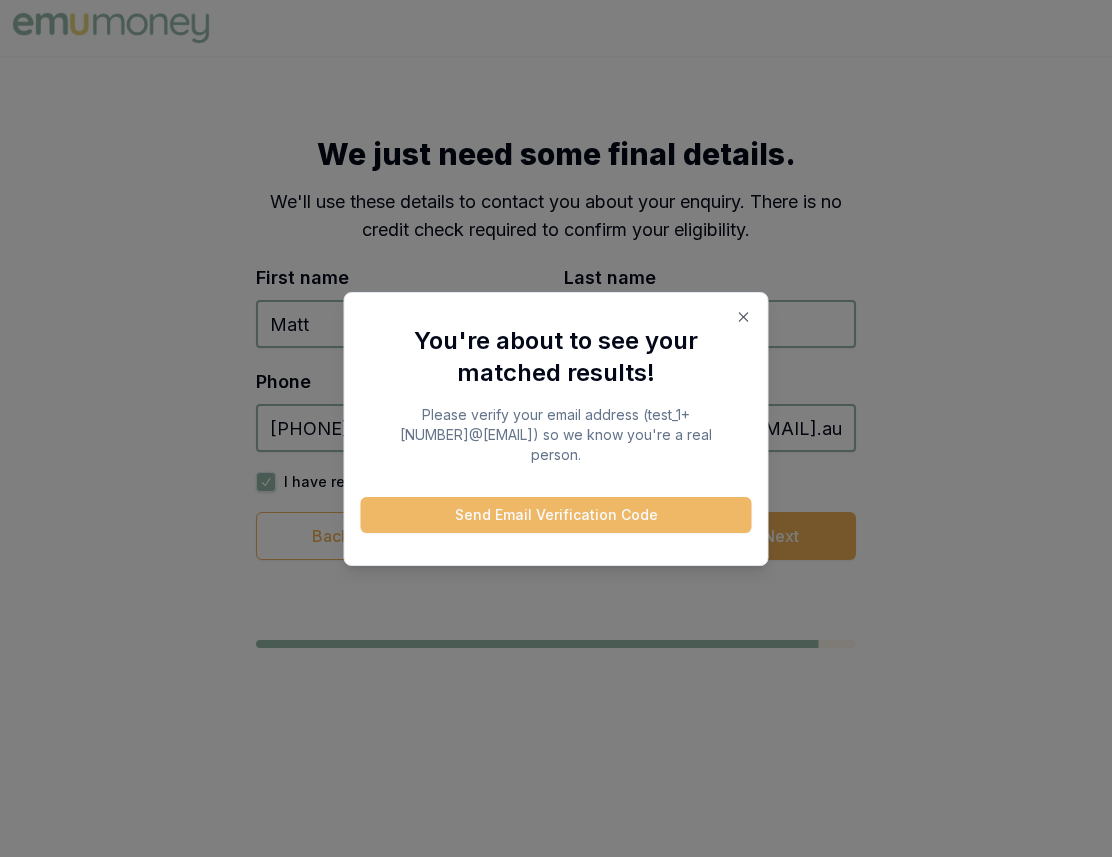 click on "Send Email Verification Code" at bounding box center (556, 515) 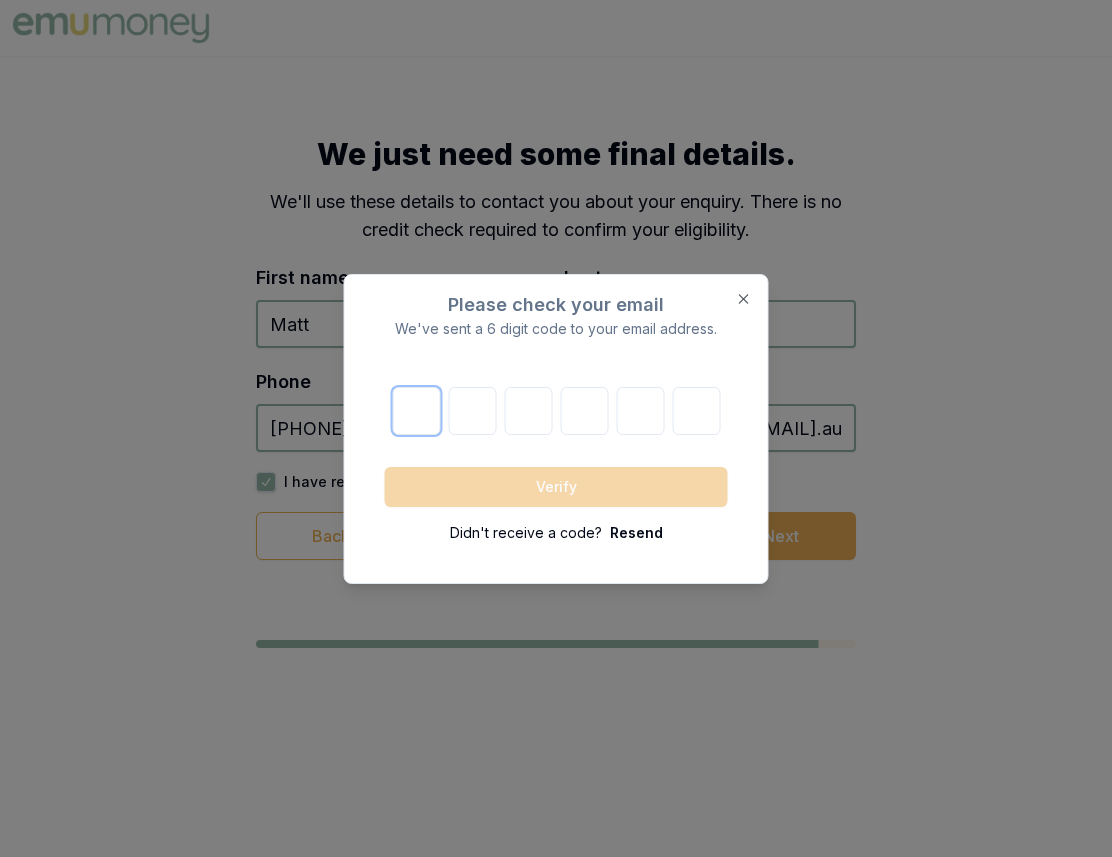 click at bounding box center (416, 411) 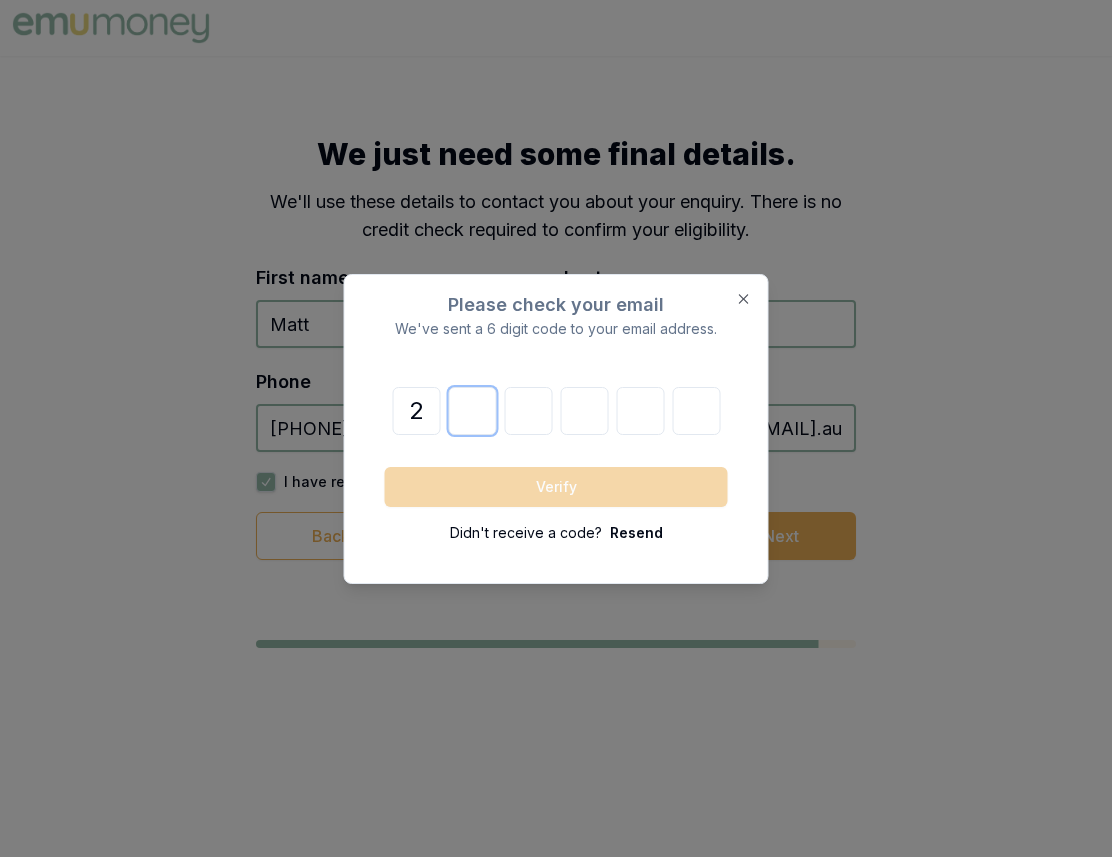 type on "9" 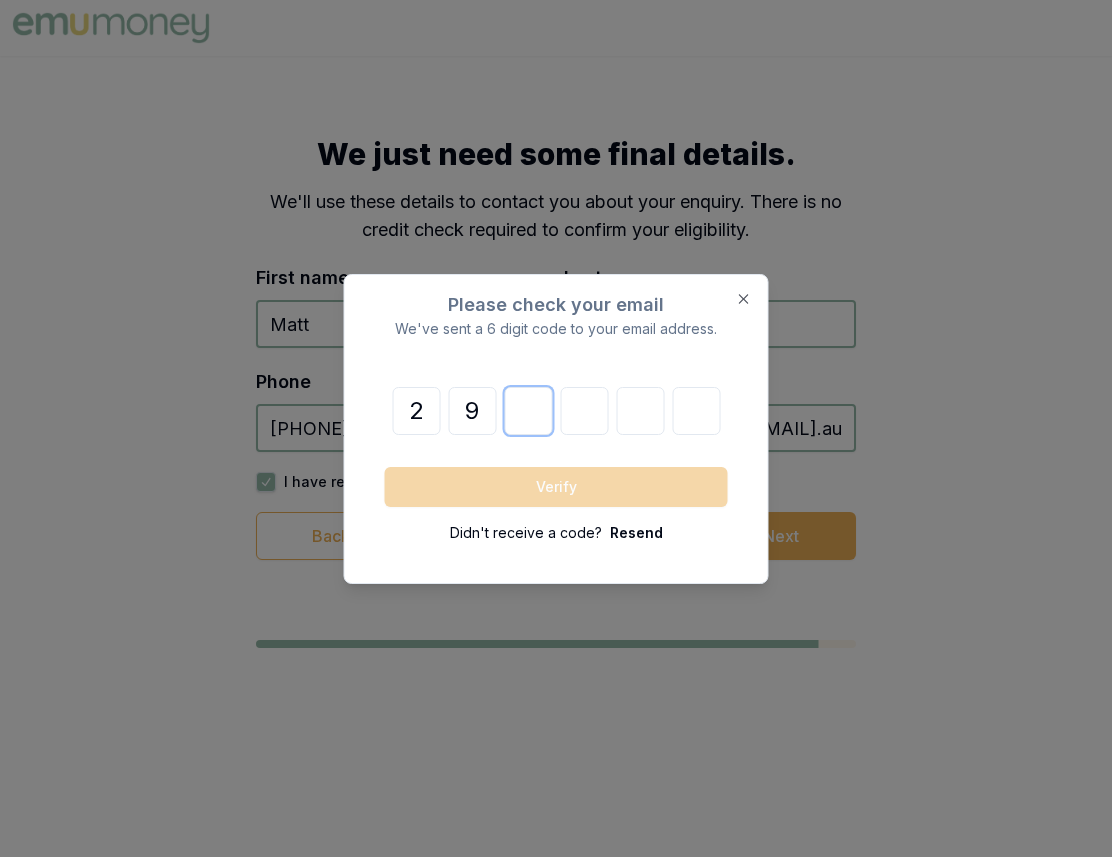 type on "5" 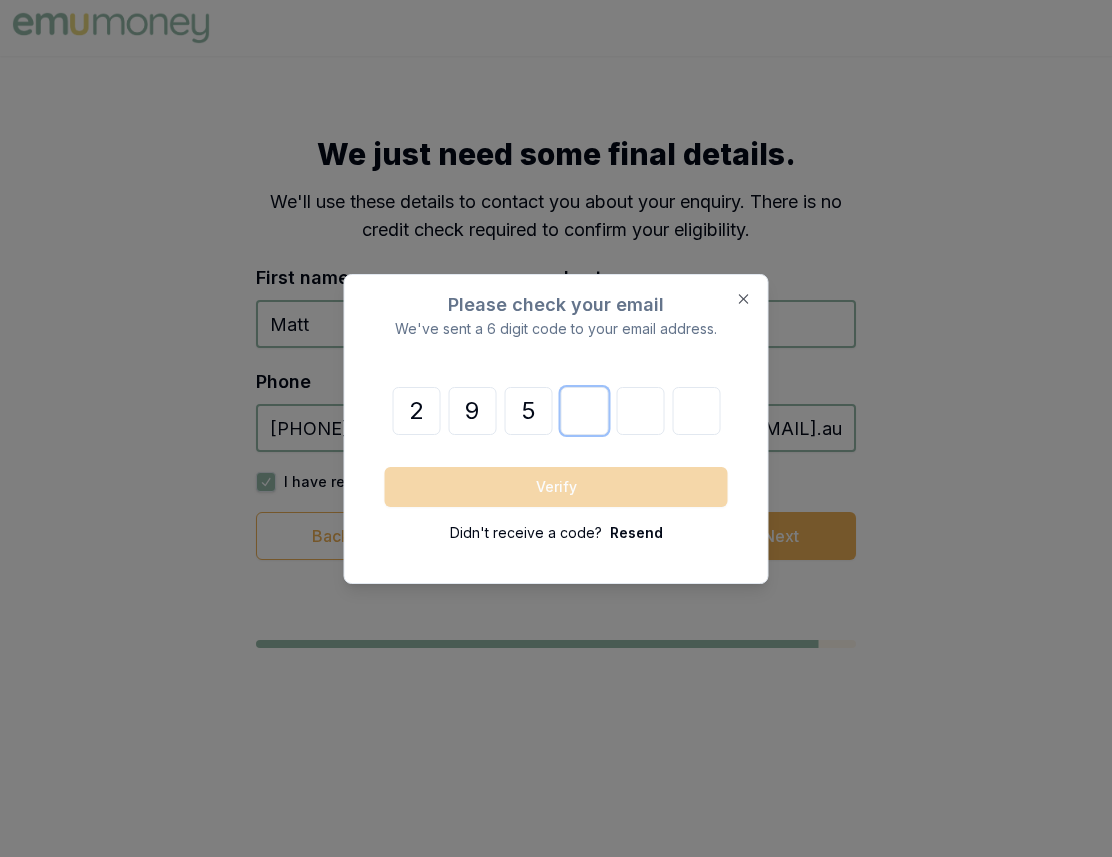 type on "9" 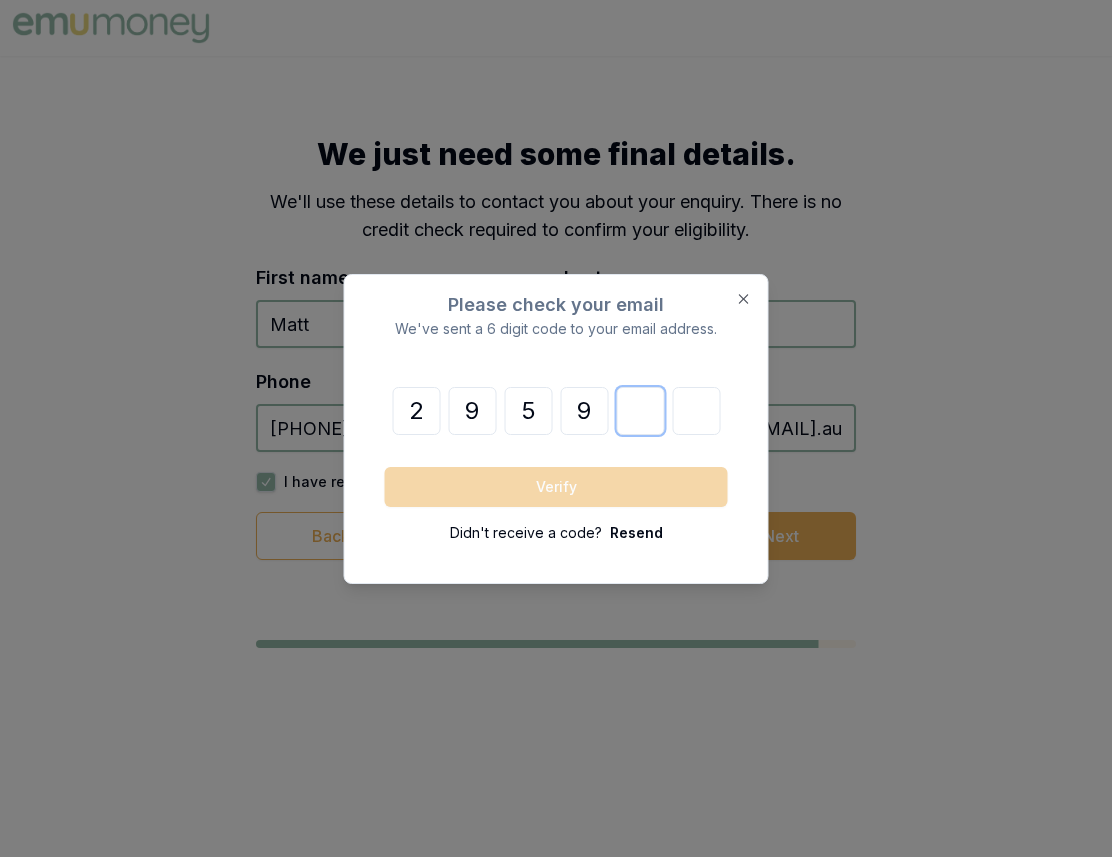 type on "4" 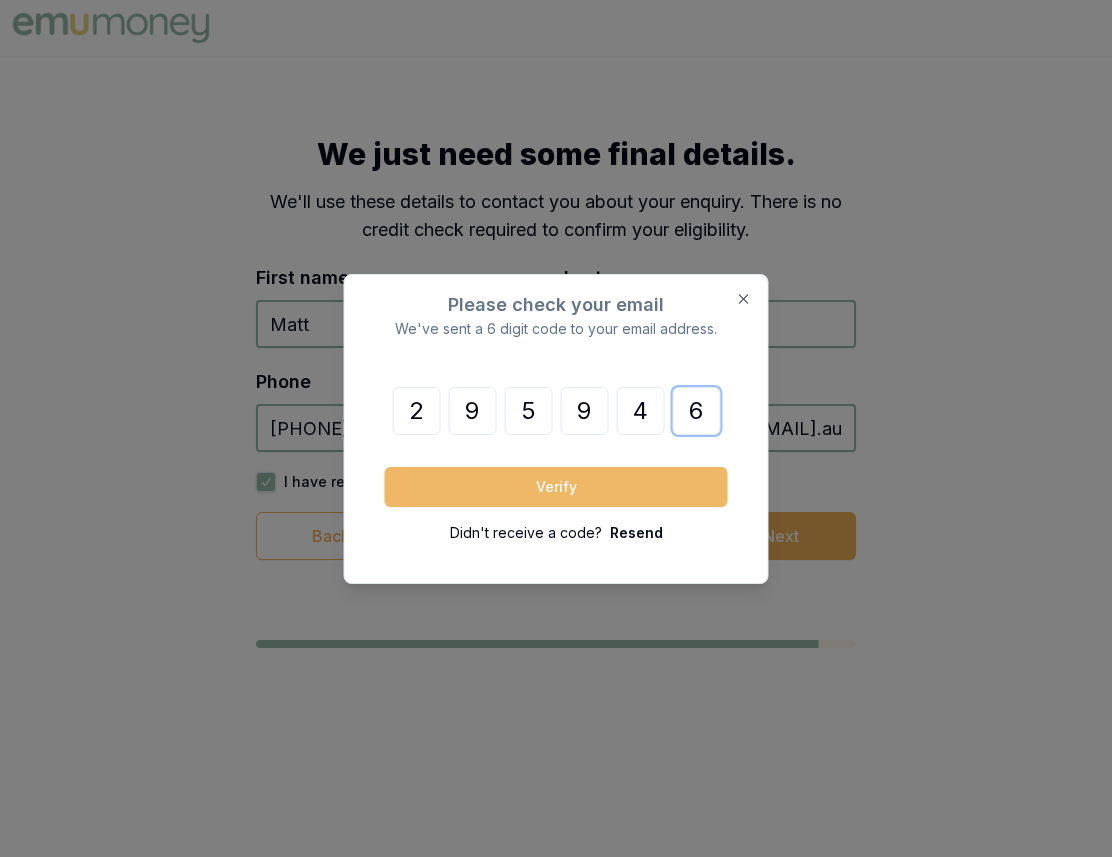 type on "6" 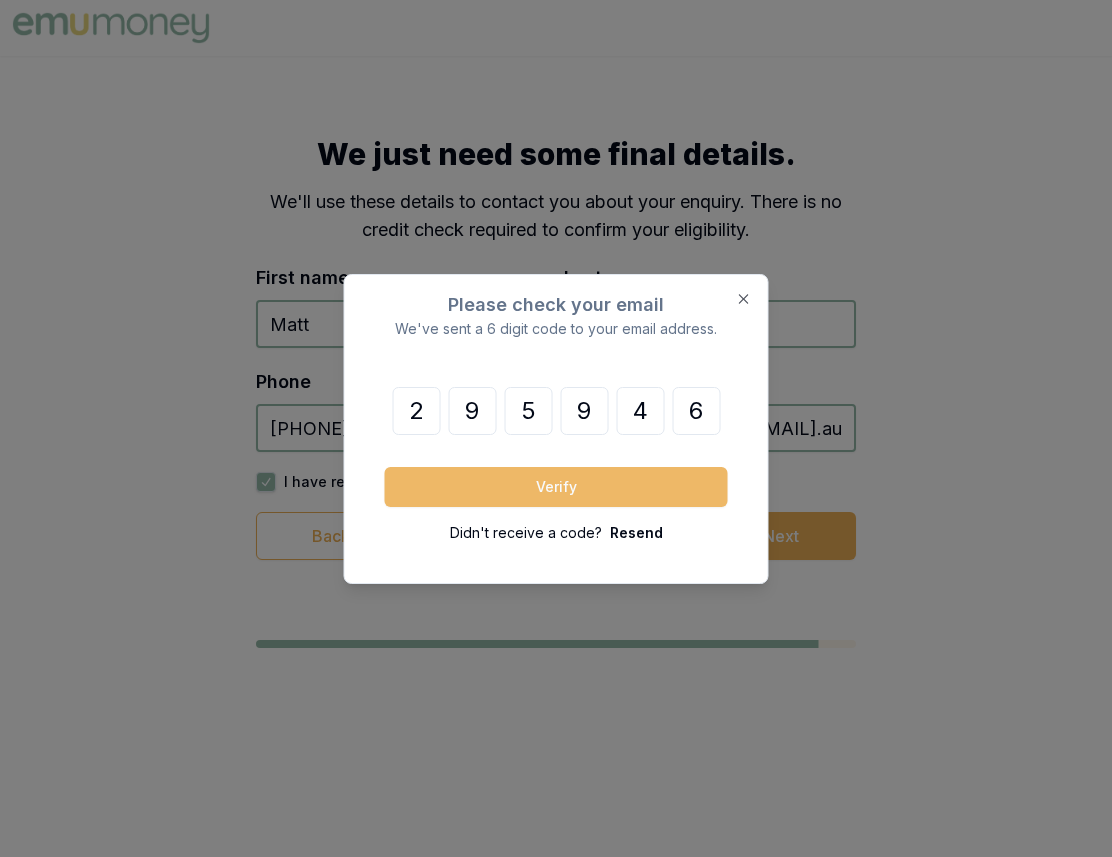 click on "Verify" at bounding box center [556, 487] 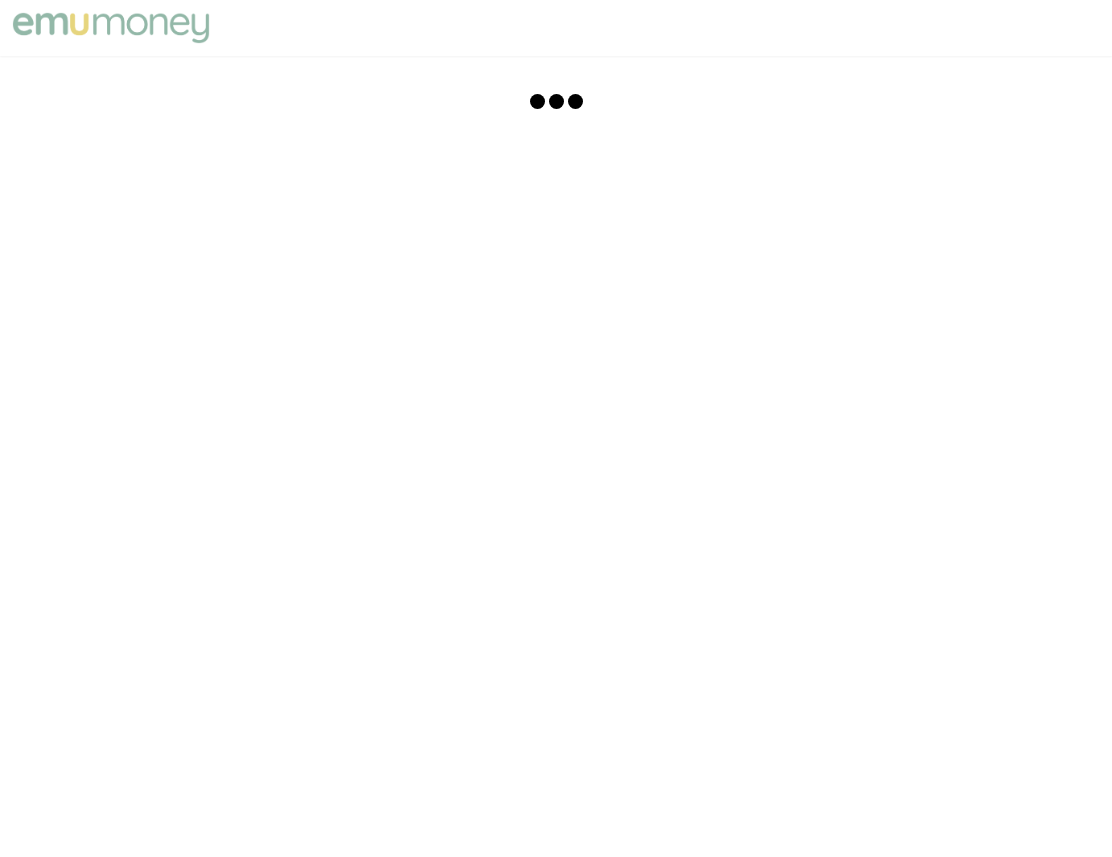 scroll, scrollTop: 0, scrollLeft: 0, axis: both 